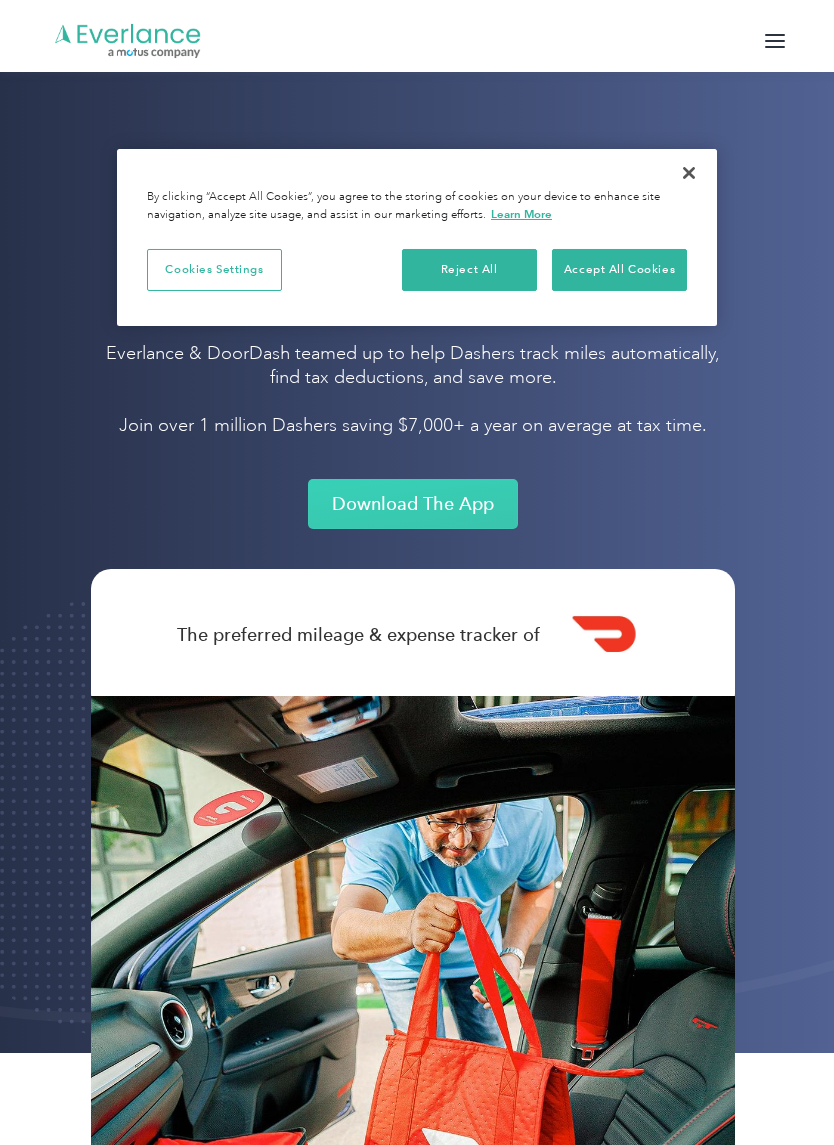 scroll, scrollTop: 0, scrollLeft: 0, axis: both 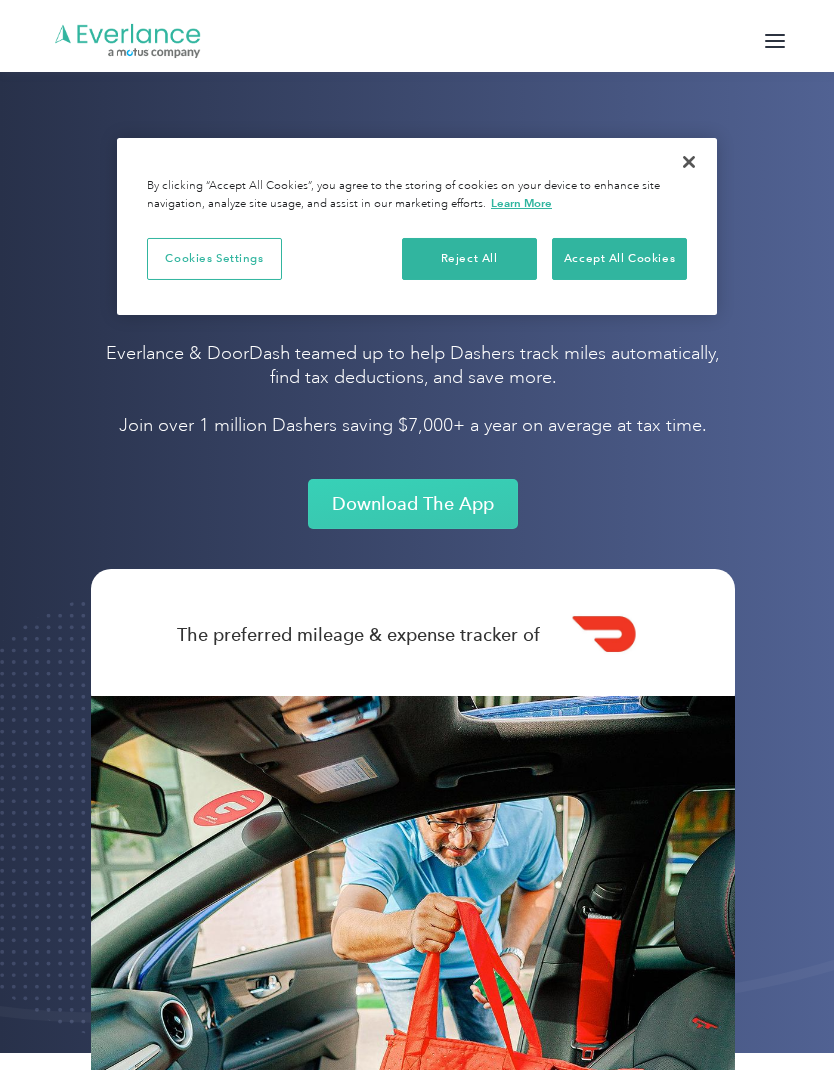 click on "Download The App" at bounding box center (413, 504) 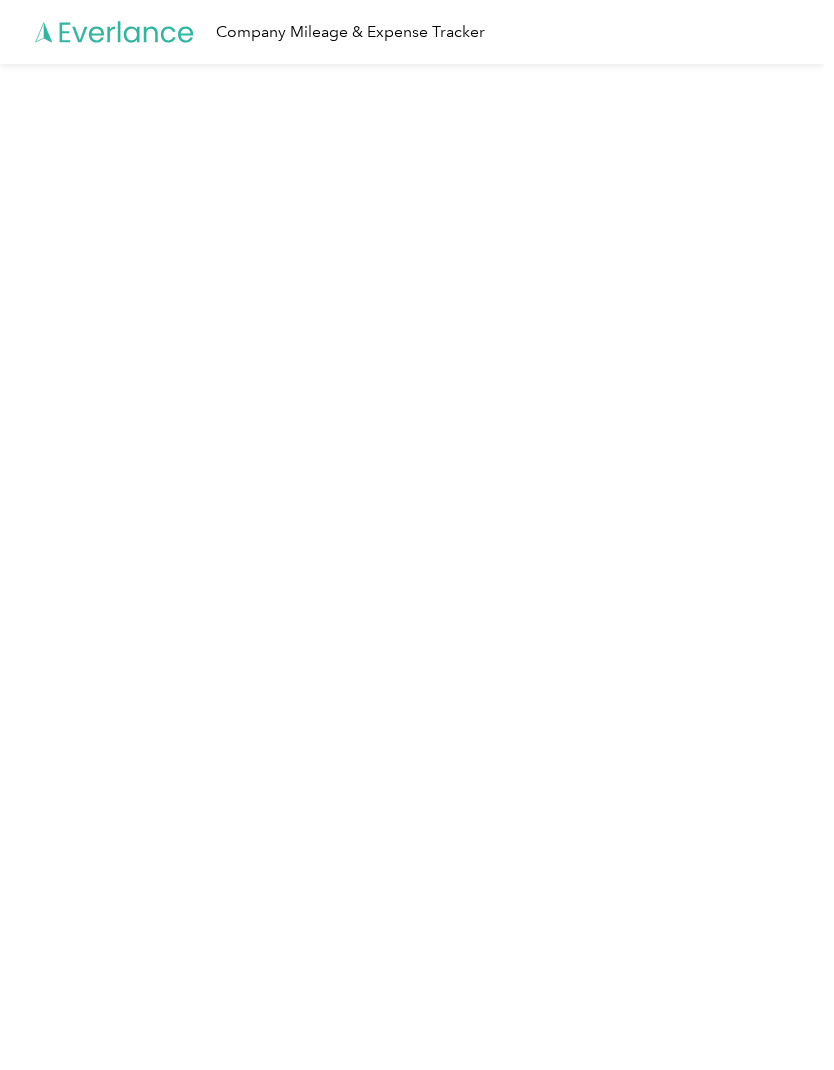 scroll, scrollTop: 0, scrollLeft: 0, axis: both 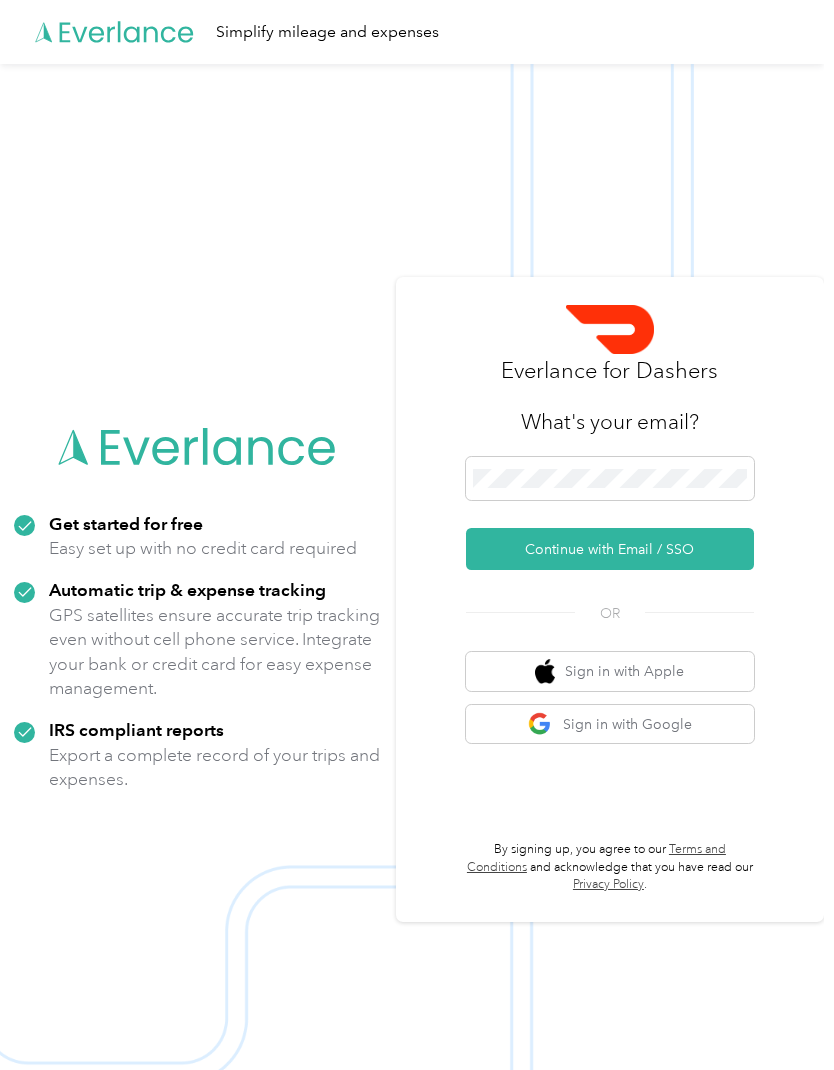 click on "Continue with Email / SSO" at bounding box center (610, 549) 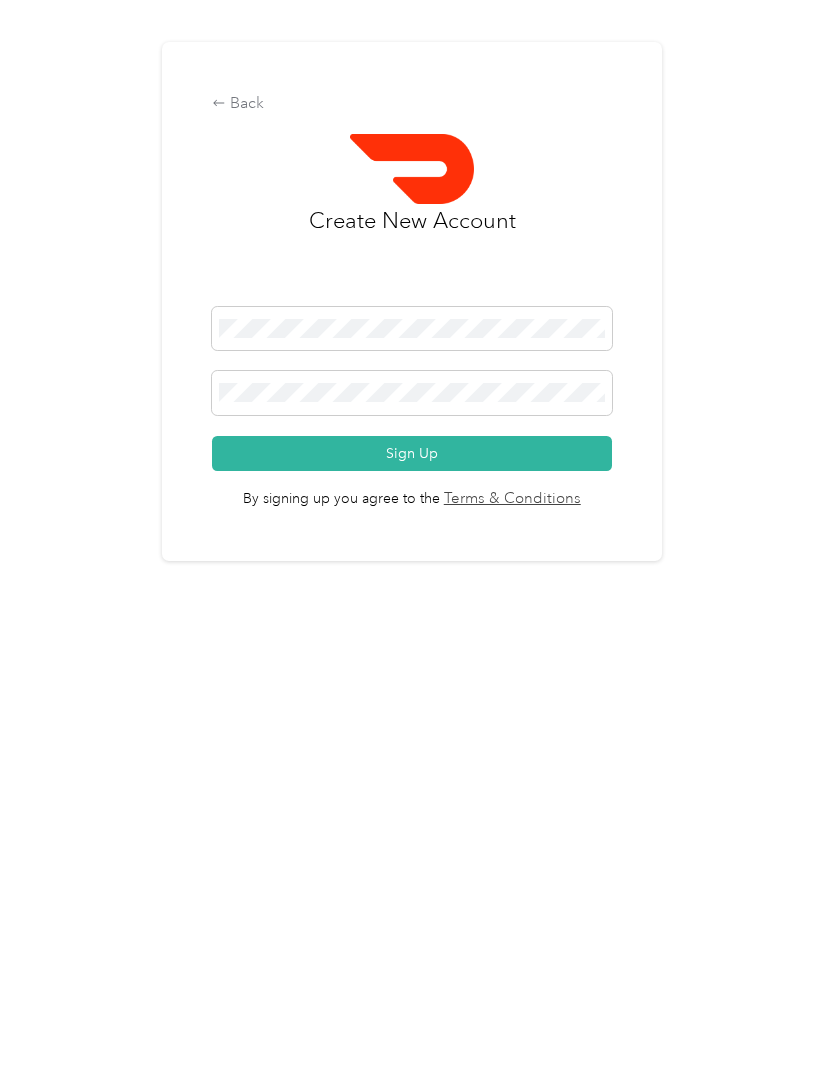 click 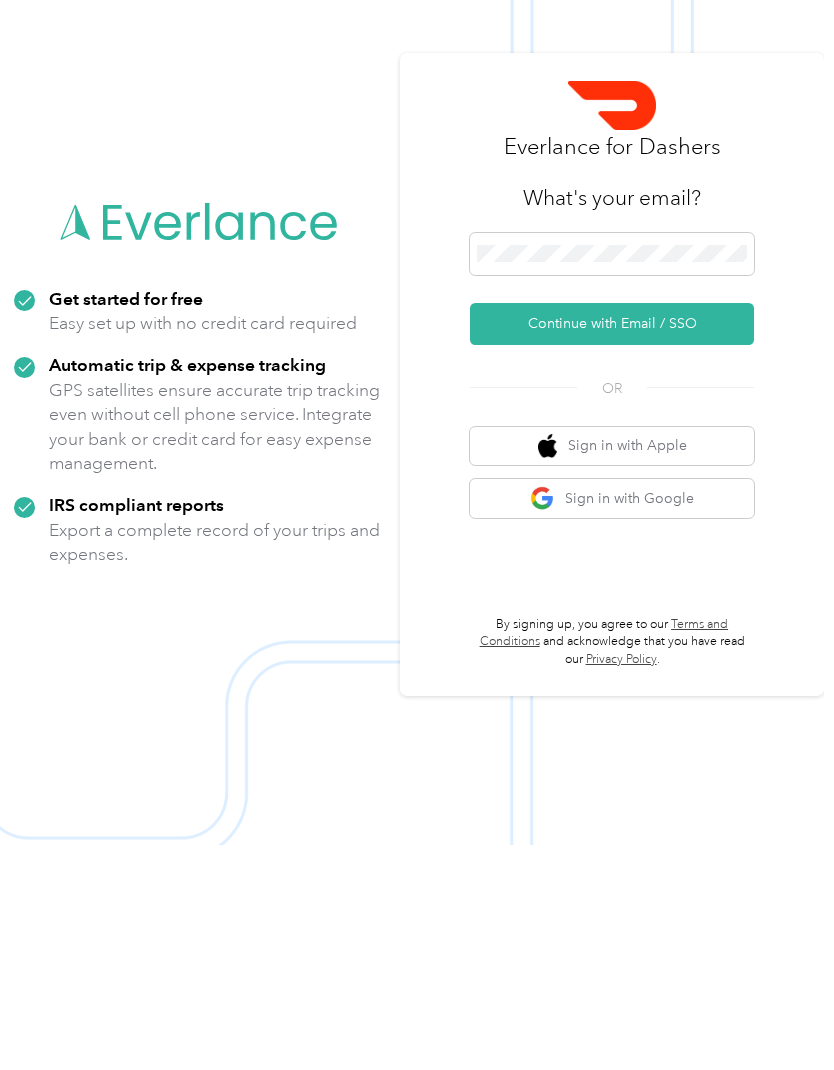 scroll, scrollTop: 6, scrollLeft: 0, axis: vertical 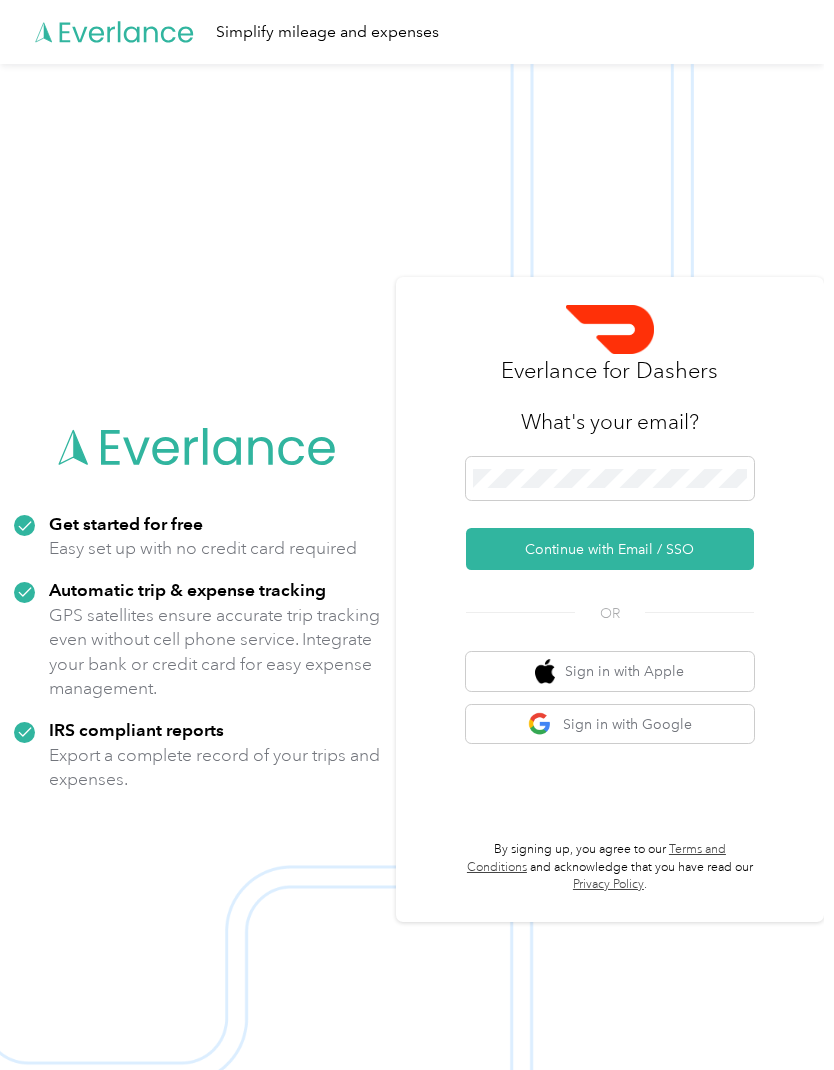 click on "Continue with Email / SSO" at bounding box center (610, 543) 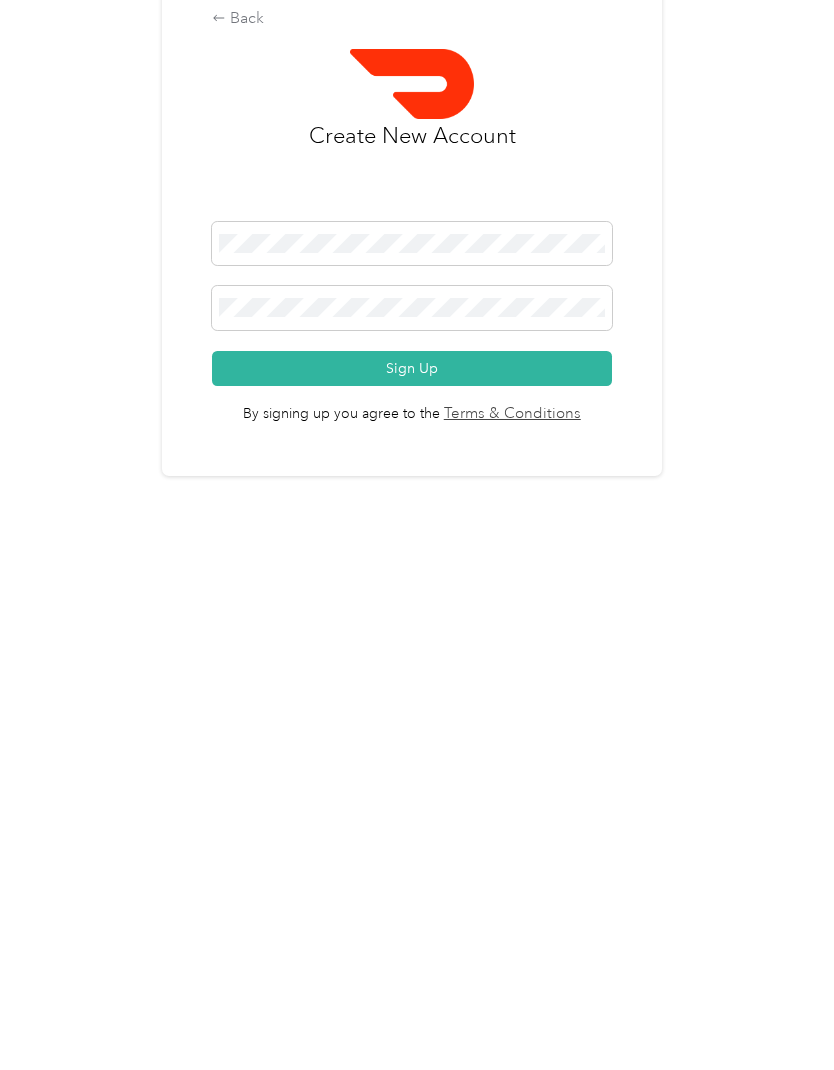 click on "Sign Up" at bounding box center (412, 678) 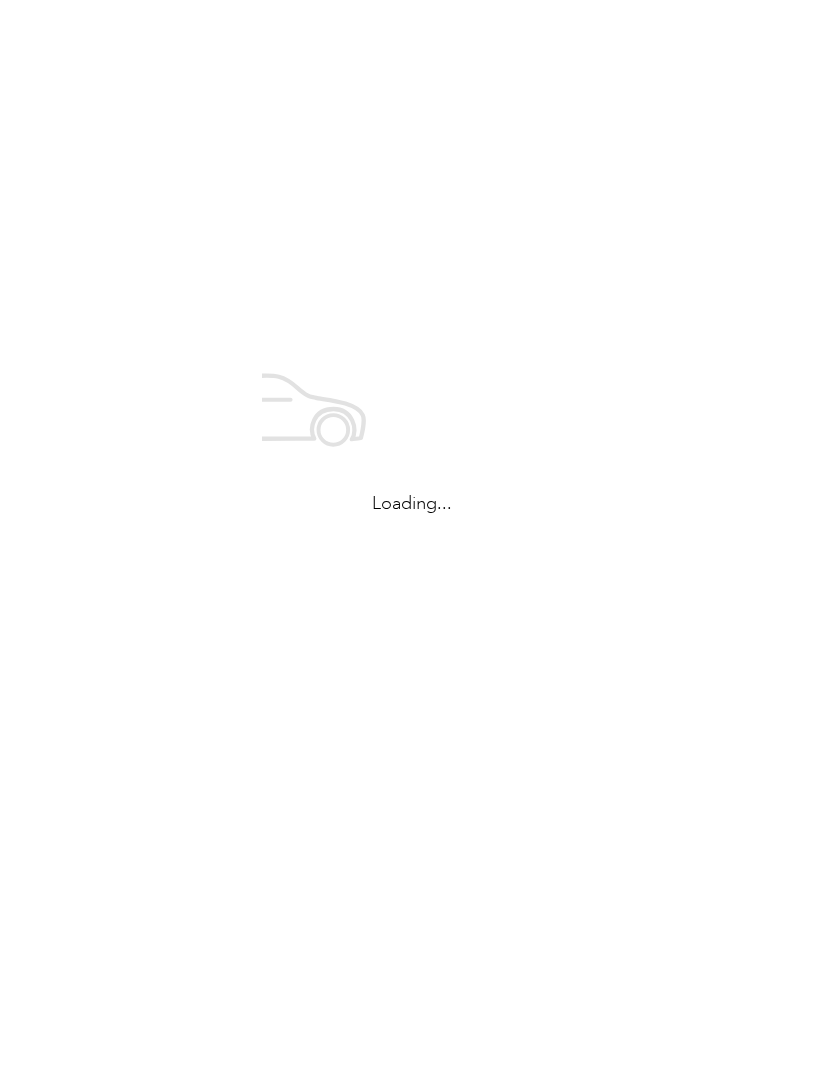 scroll, scrollTop: 0, scrollLeft: 0, axis: both 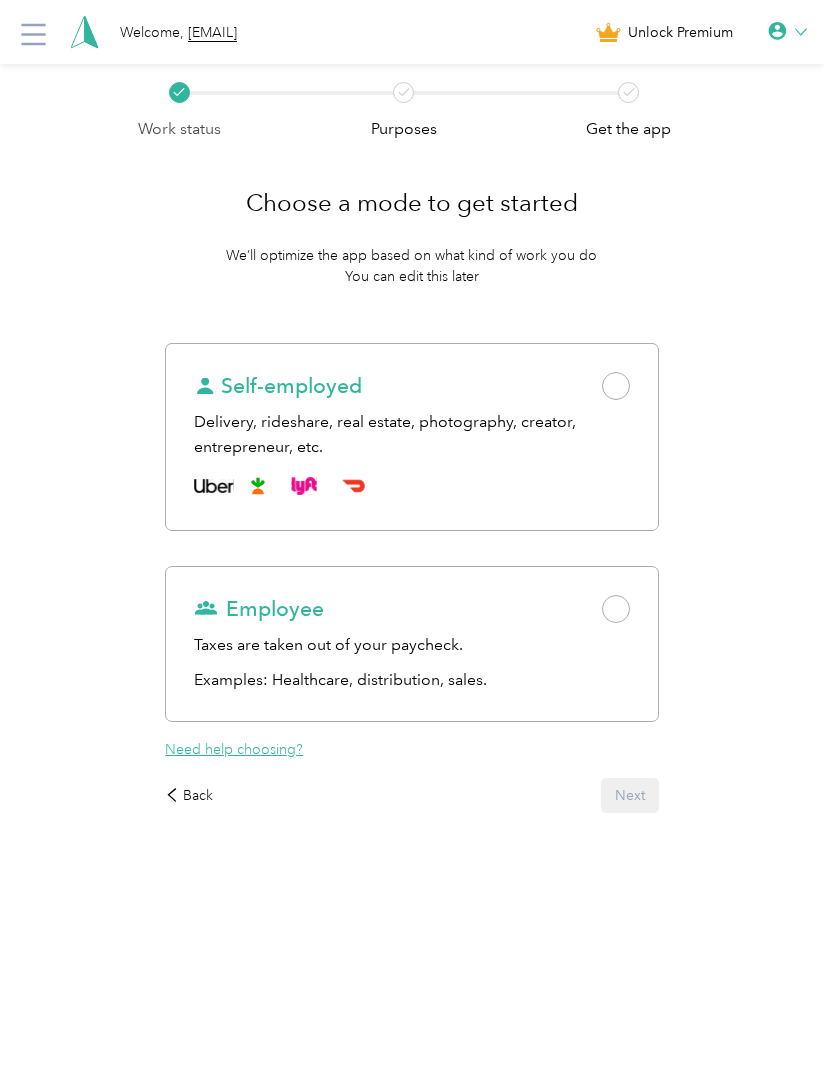 click on "Self-employed" at bounding box center [411, 386] 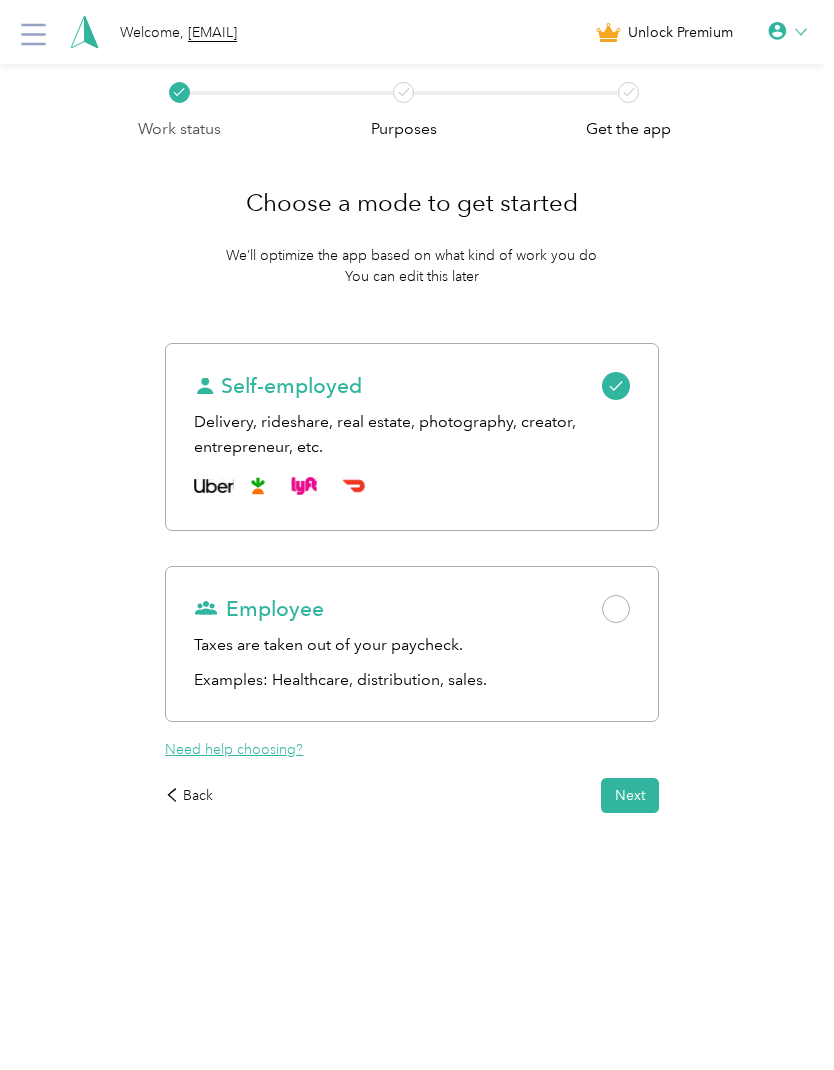 click on "Next" at bounding box center (630, 795) 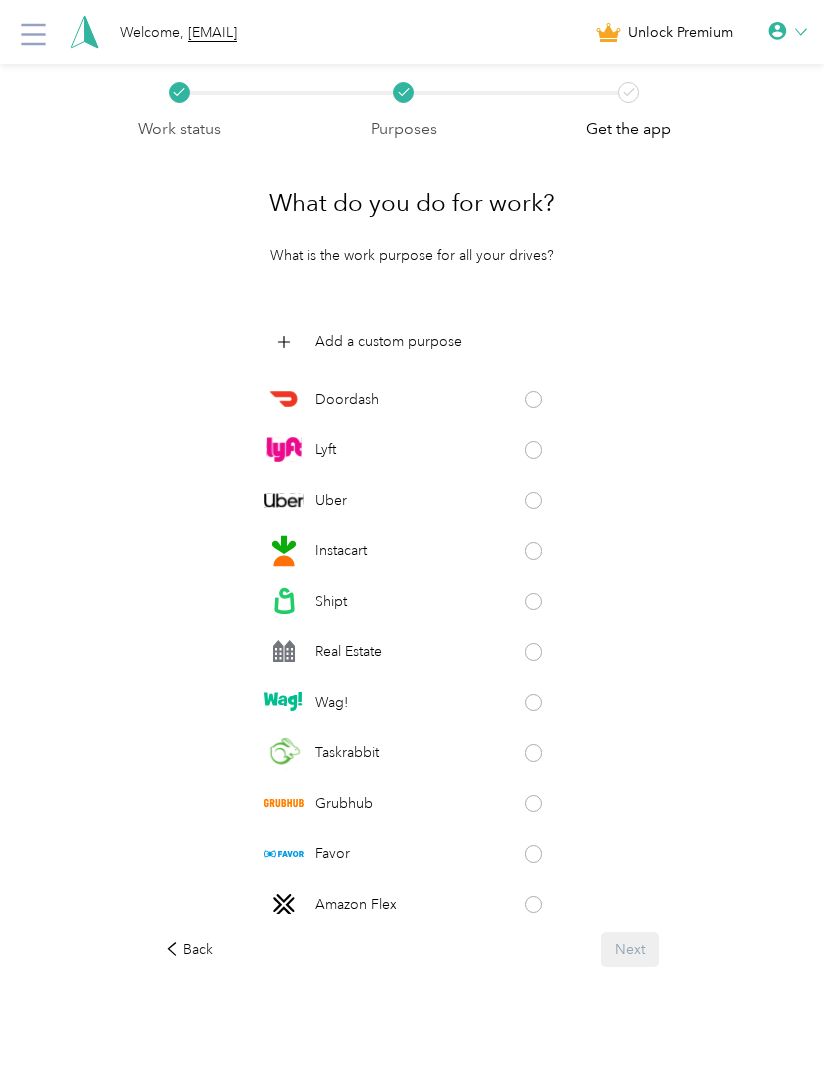 click at bounding box center (534, 400) 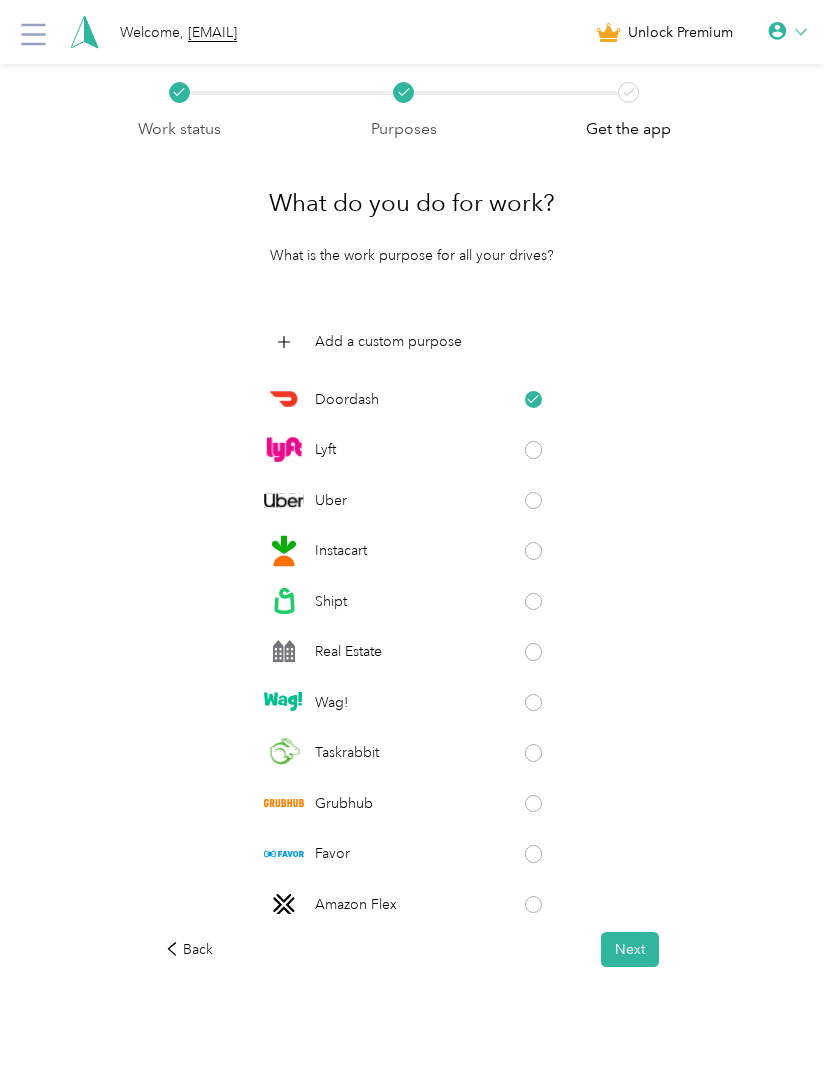 click at bounding box center (534, 501) 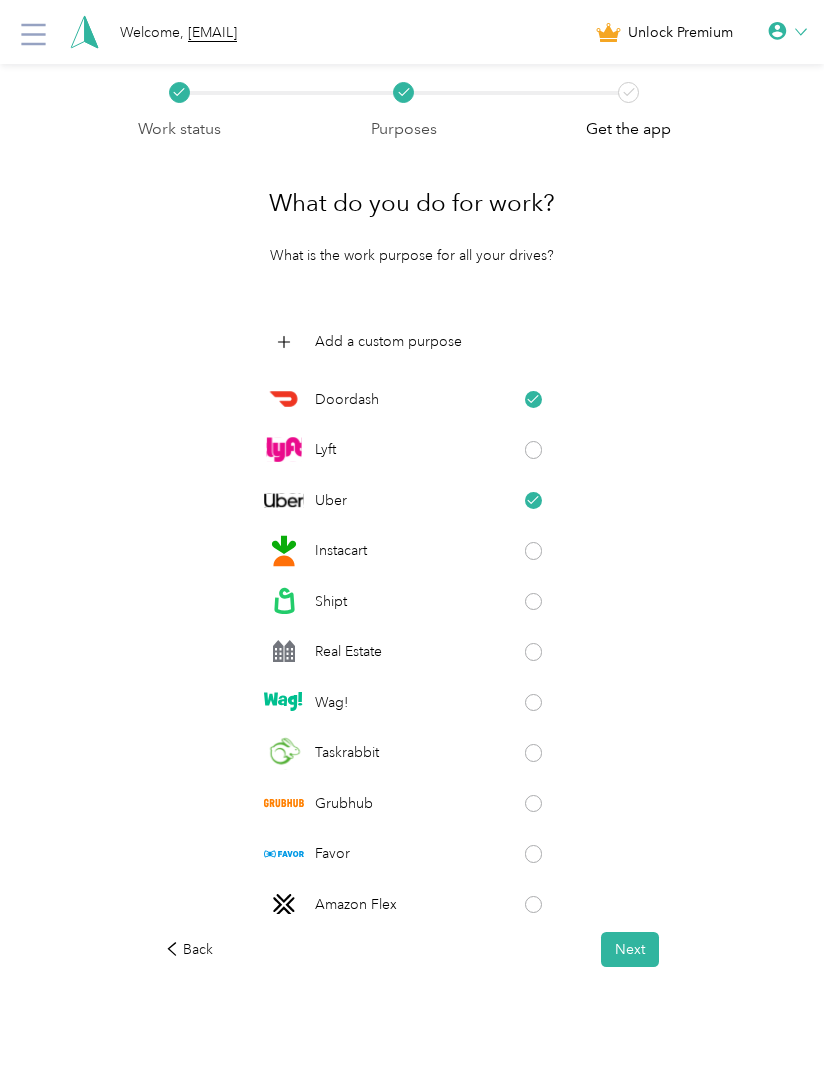 scroll, scrollTop: 0, scrollLeft: 0, axis: both 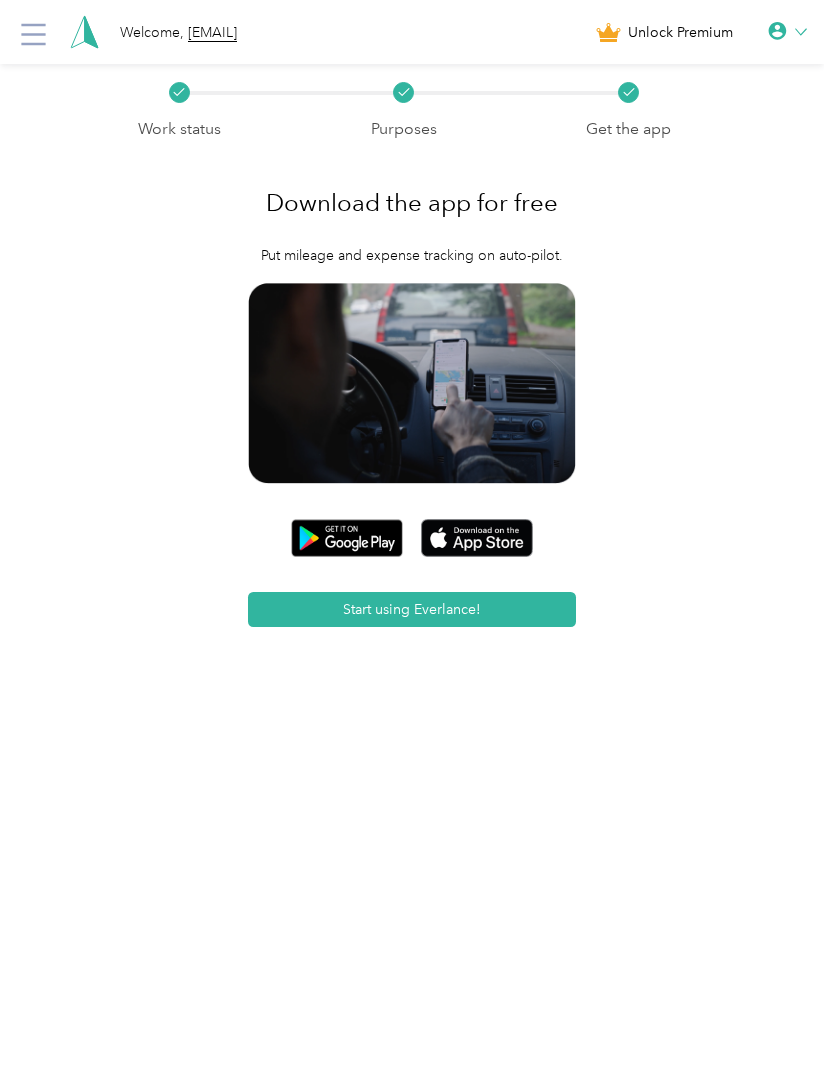 click on "Start using Everlance!" at bounding box center (412, 609) 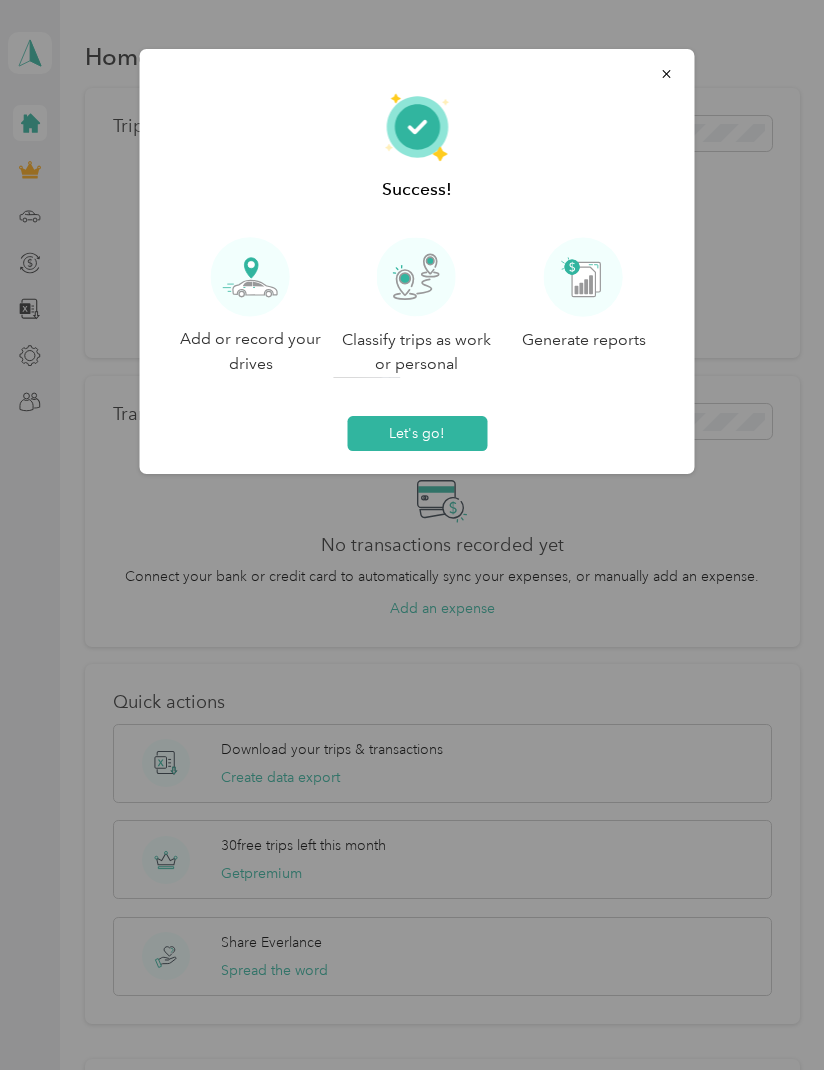 click on "Let's go!" at bounding box center (417, 433) 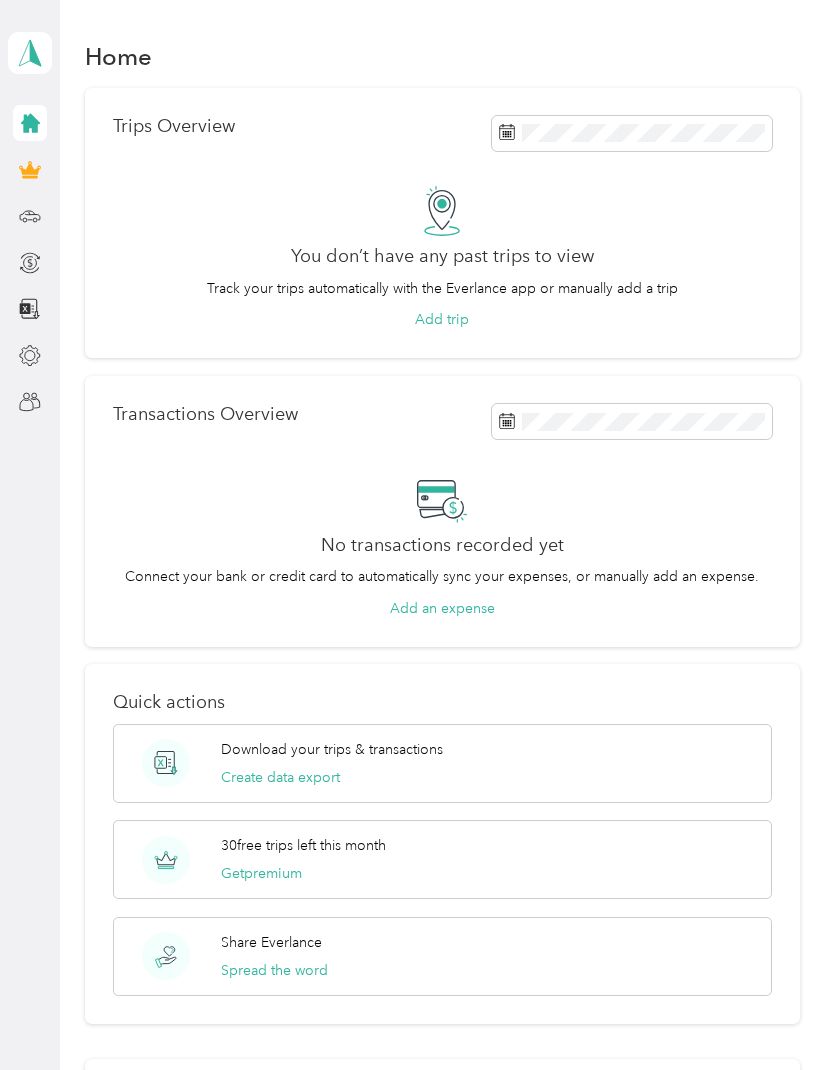 click on "Add trip" at bounding box center [442, 319] 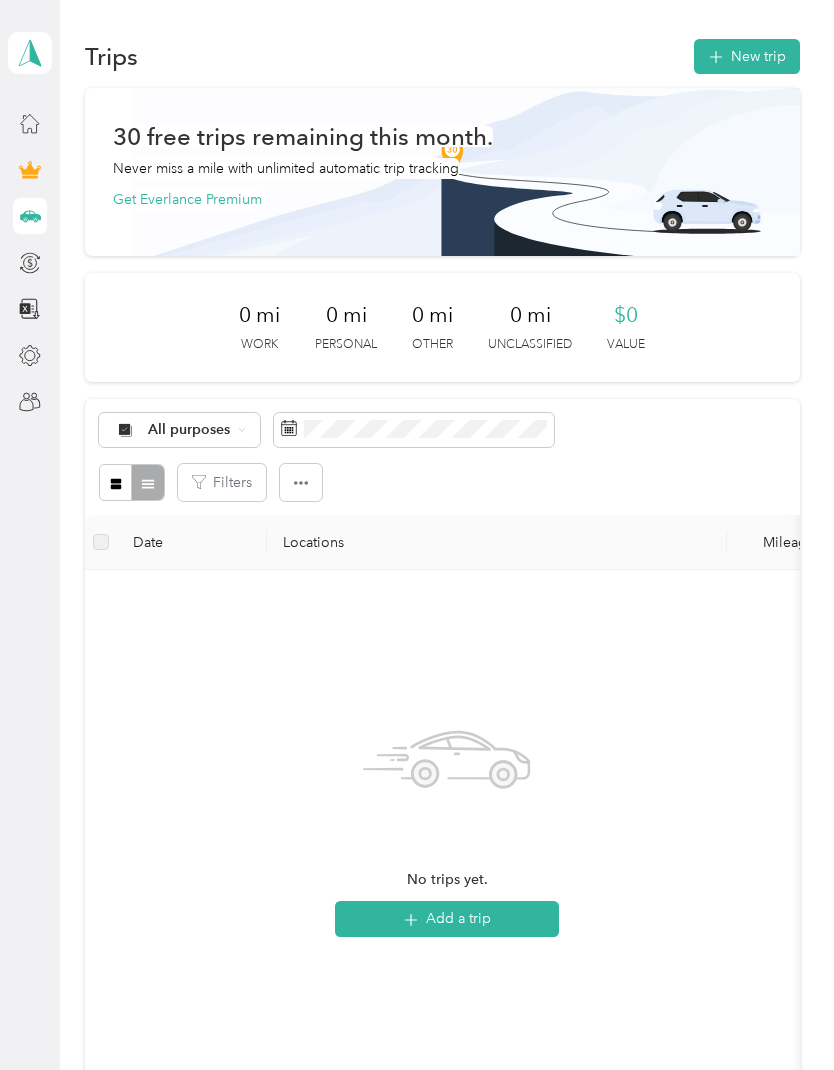 click 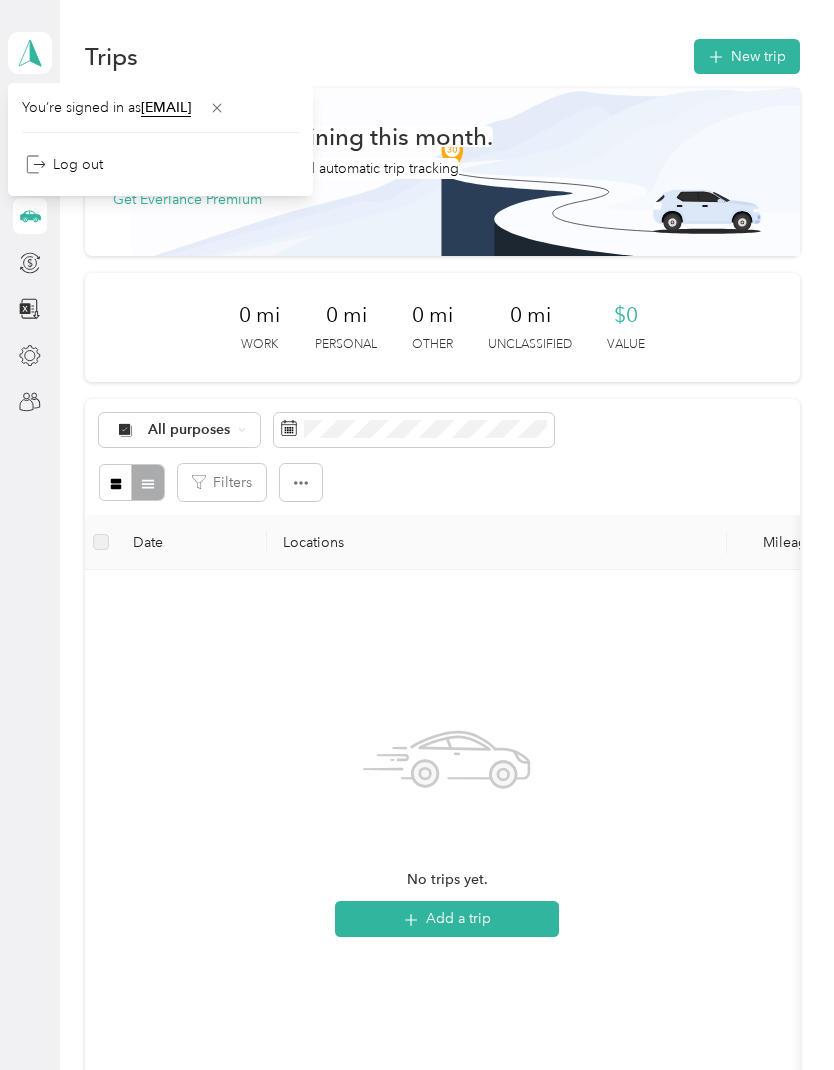 click 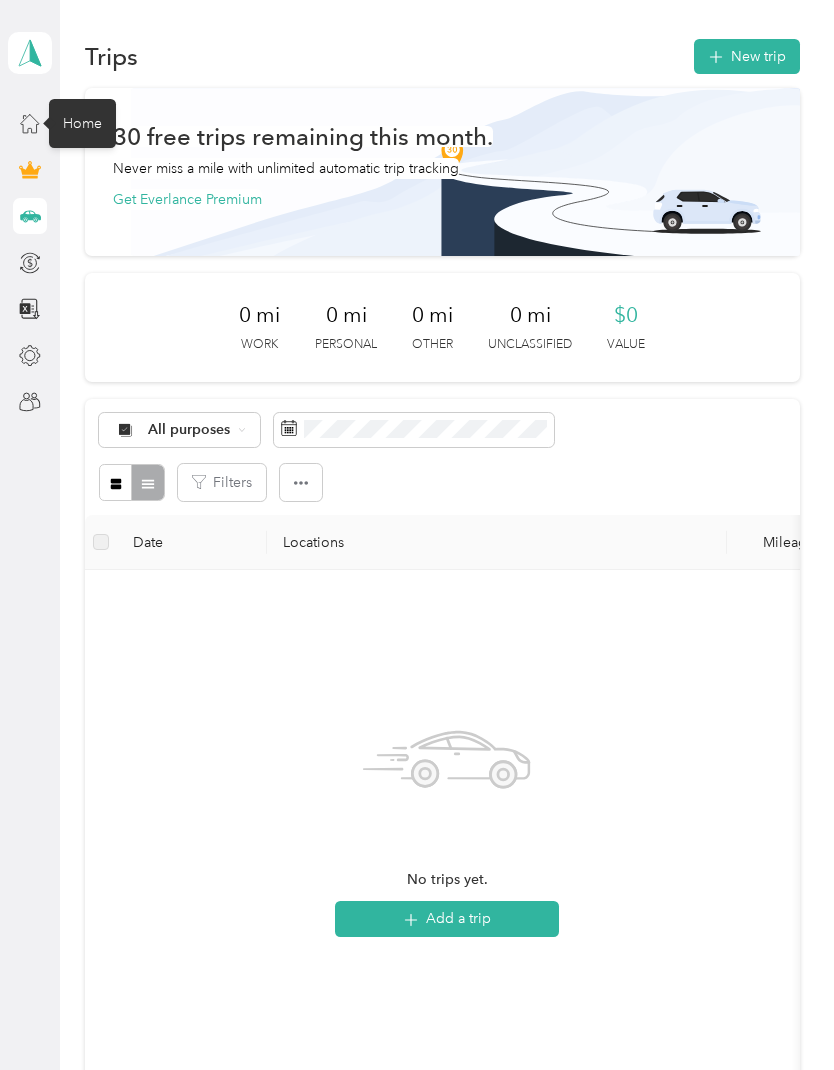 click 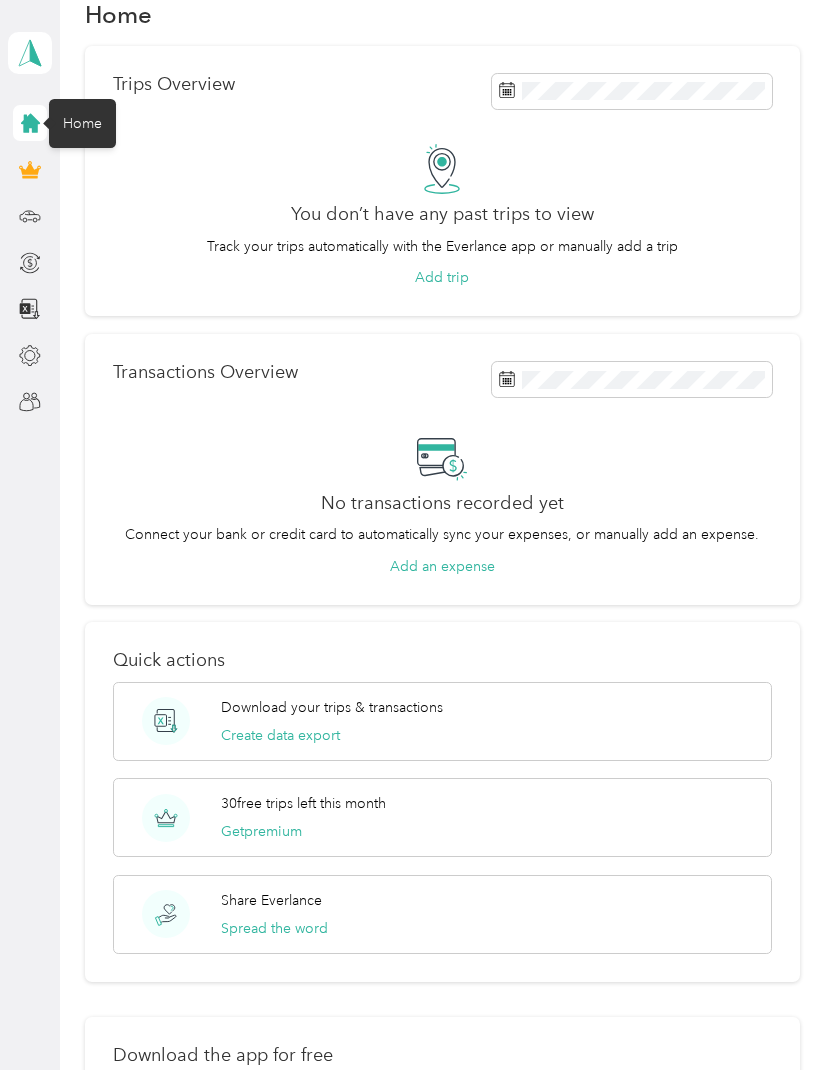 scroll, scrollTop: 39, scrollLeft: 0, axis: vertical 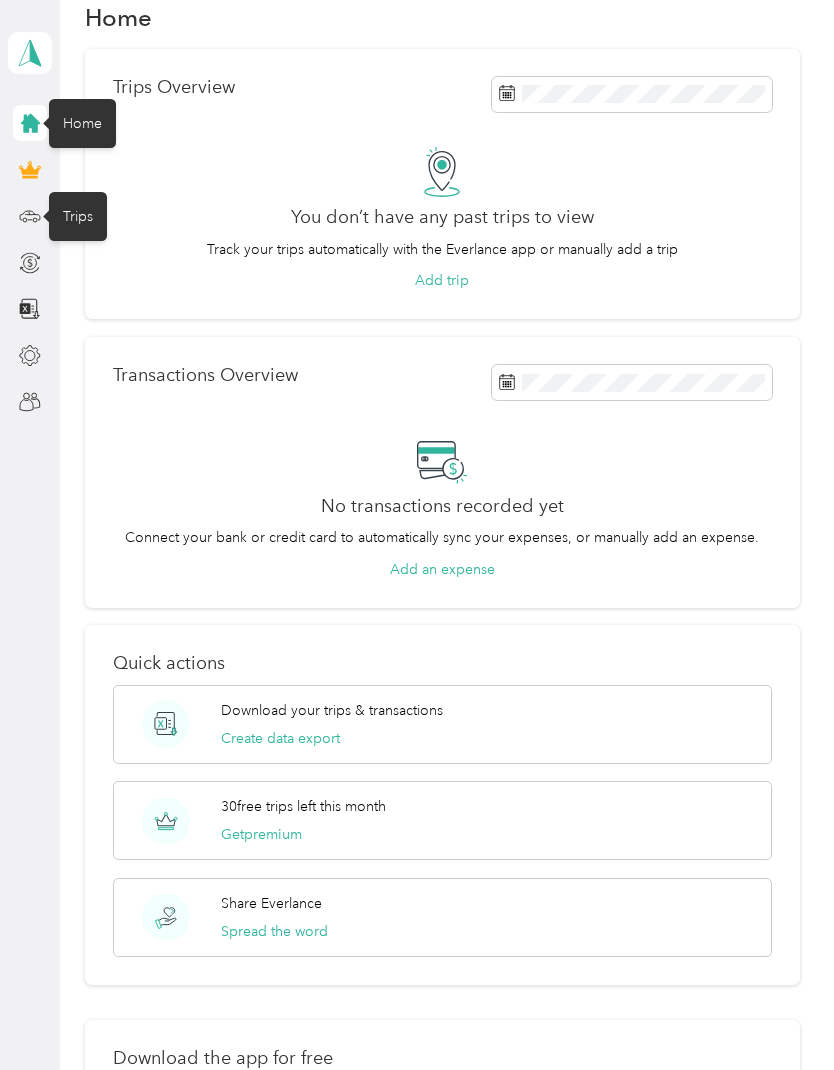 click 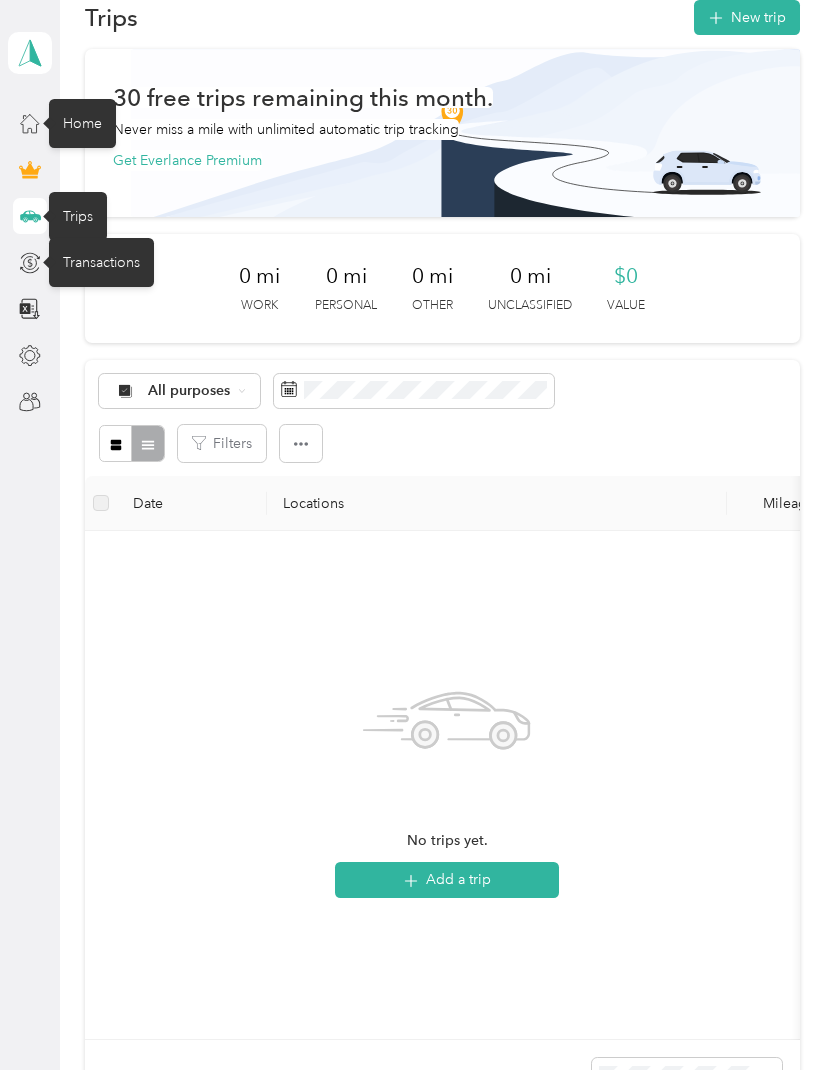click 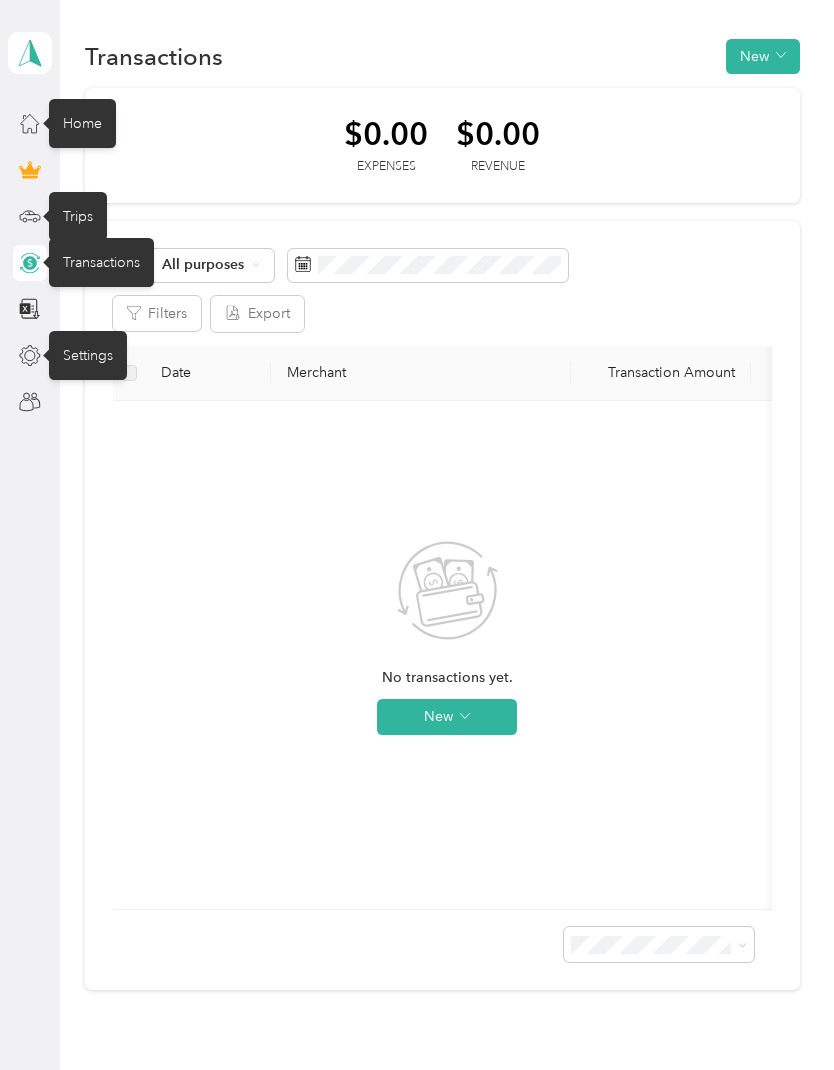 click 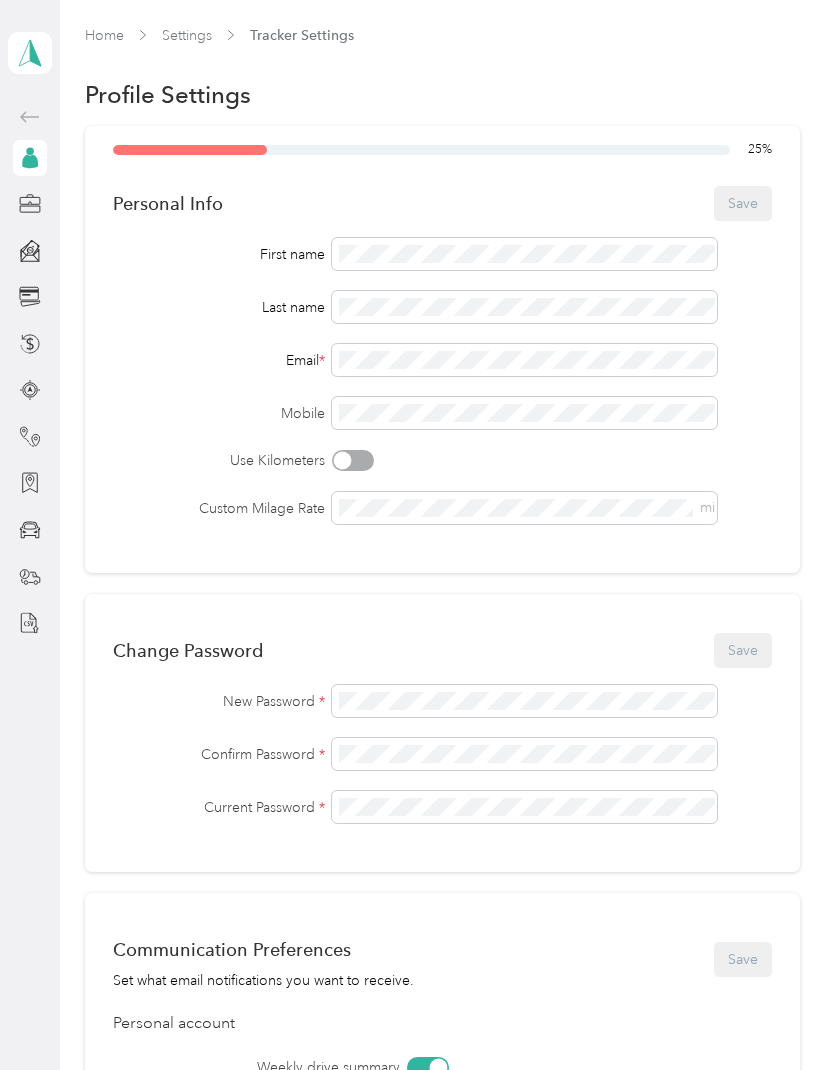 scroll, scrollTop: 0, scrollLeft: 0, axis: both 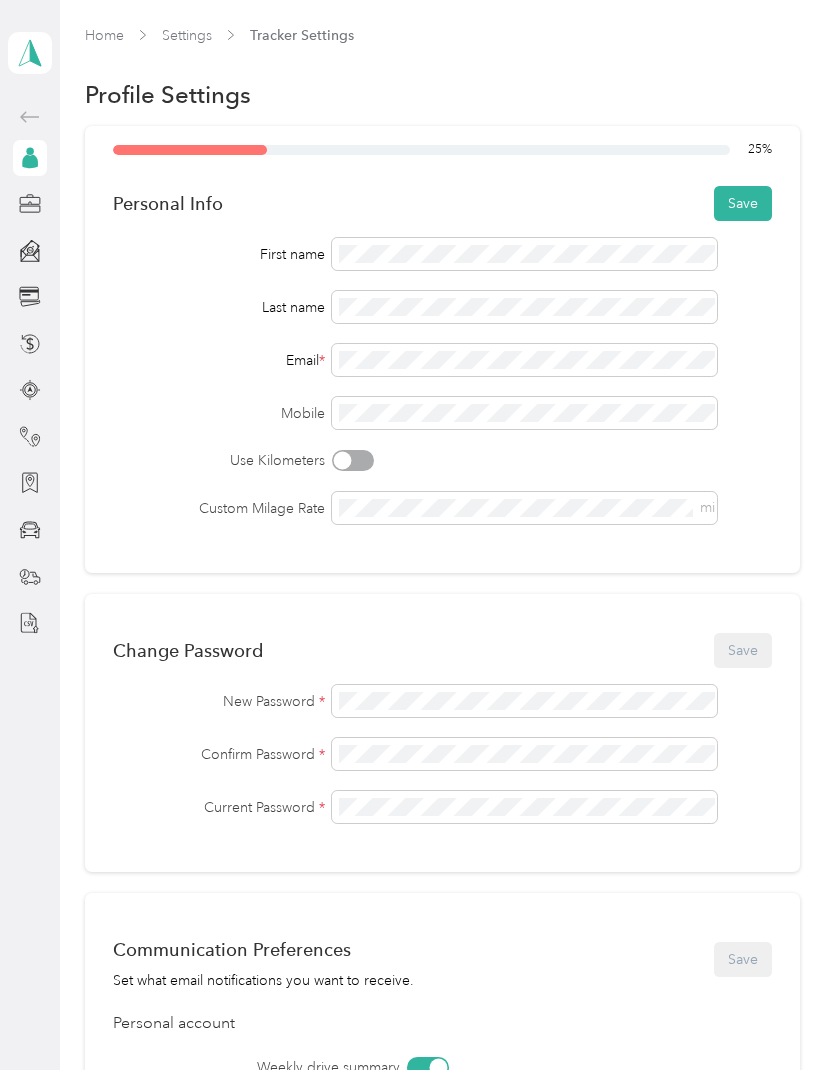 click on "Save" at bounding box center (743, 203) 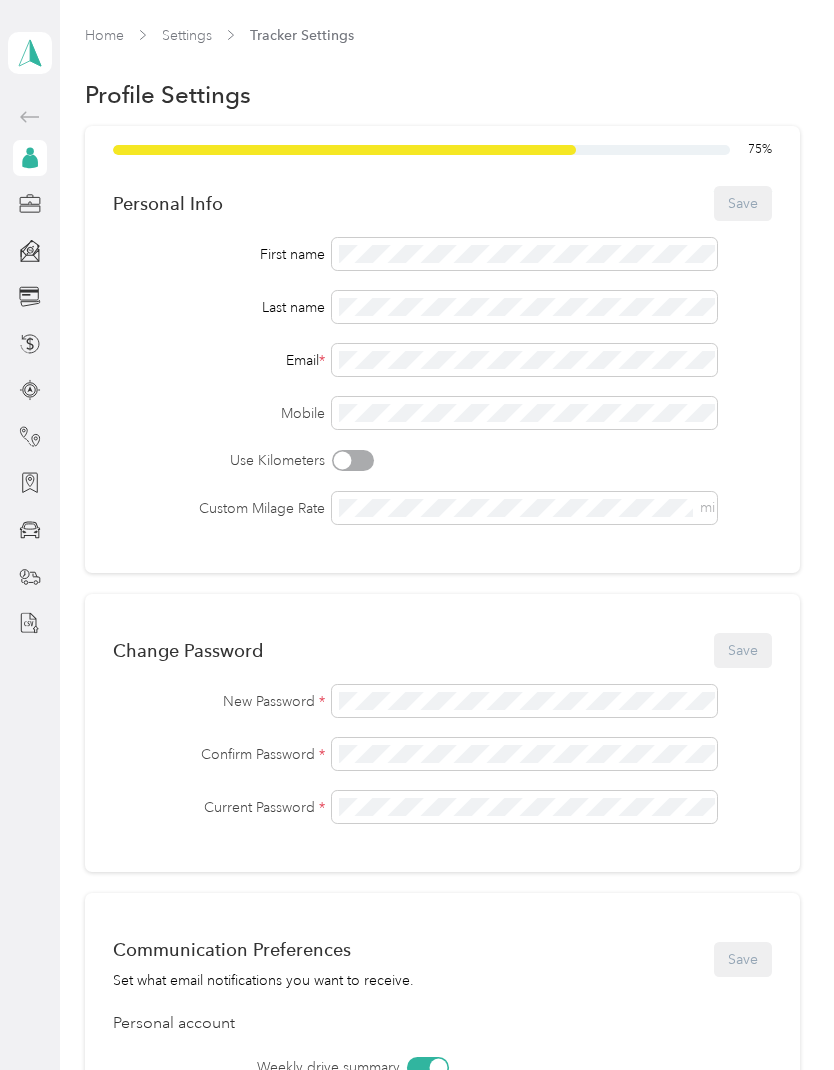 scroll, scrollTop: 0, scrollLeft: 0, axis: both 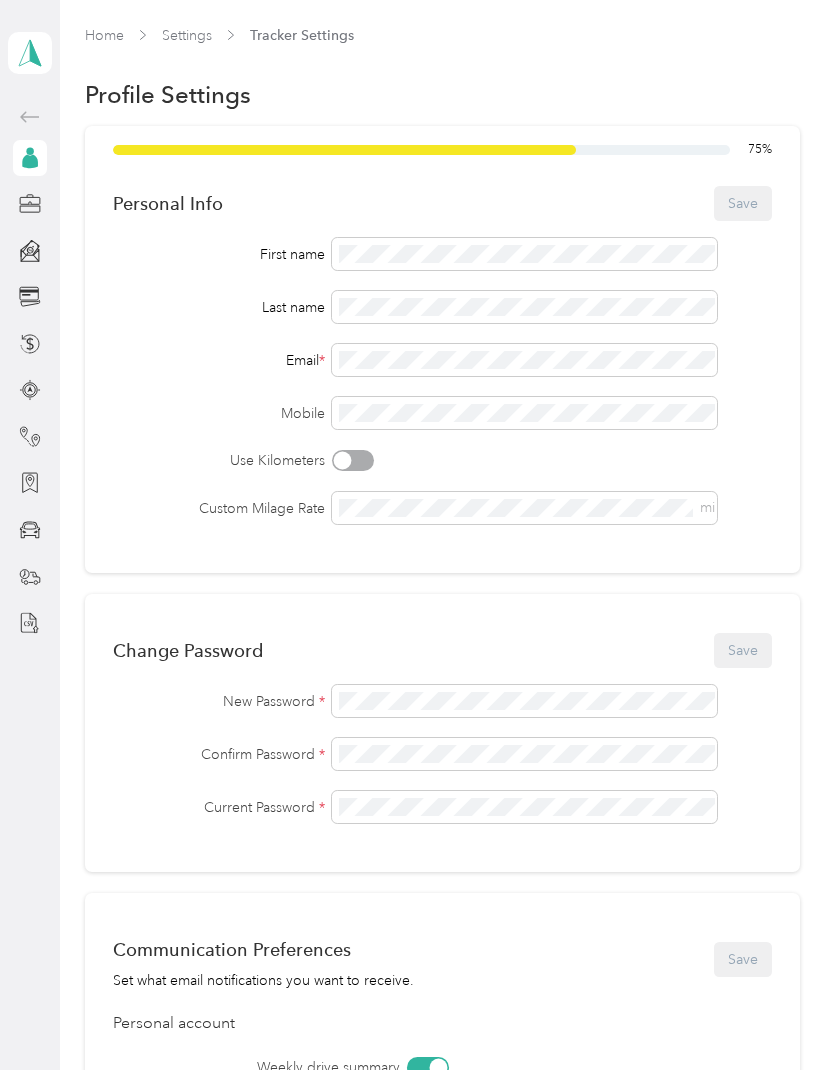 click 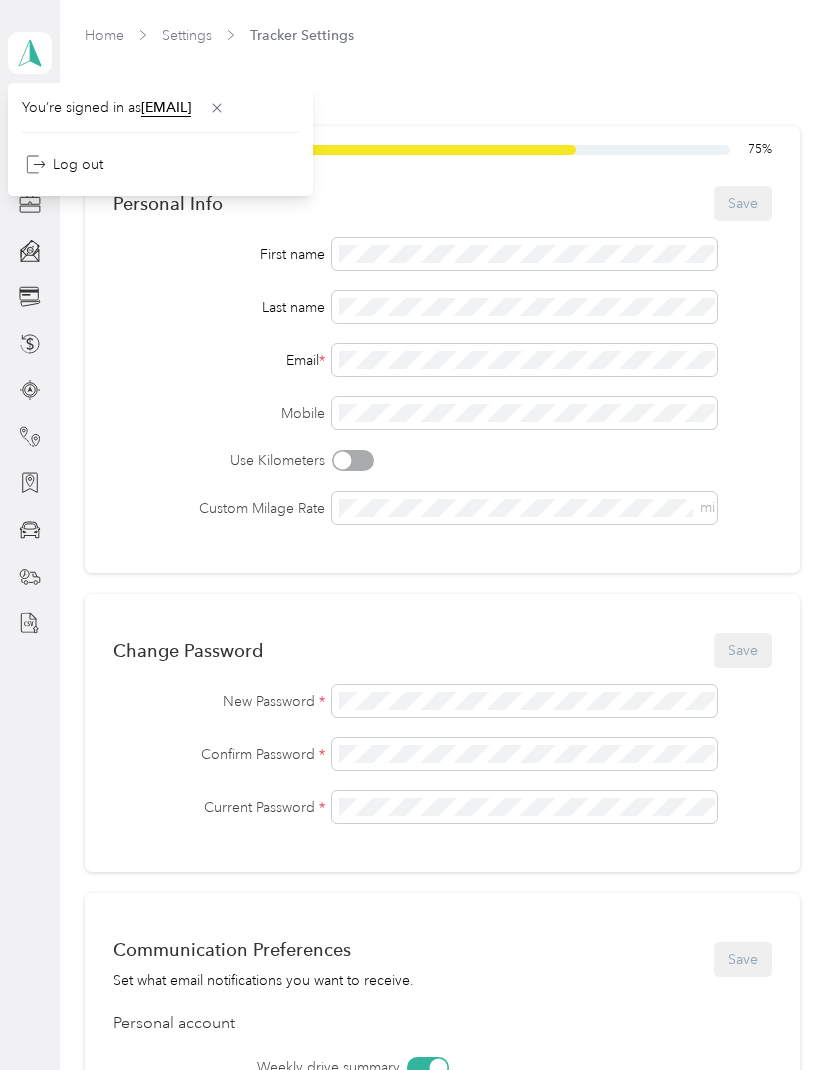 click on "Email *" at bounding box center [219, 360] 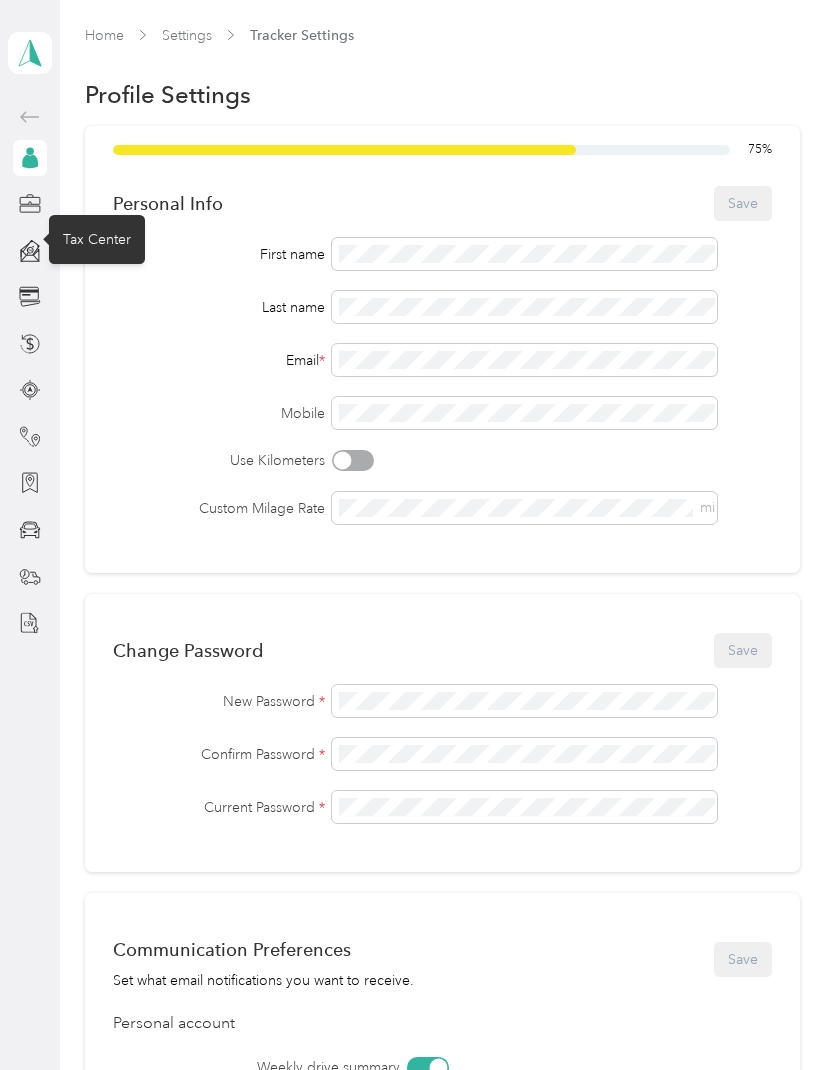 click 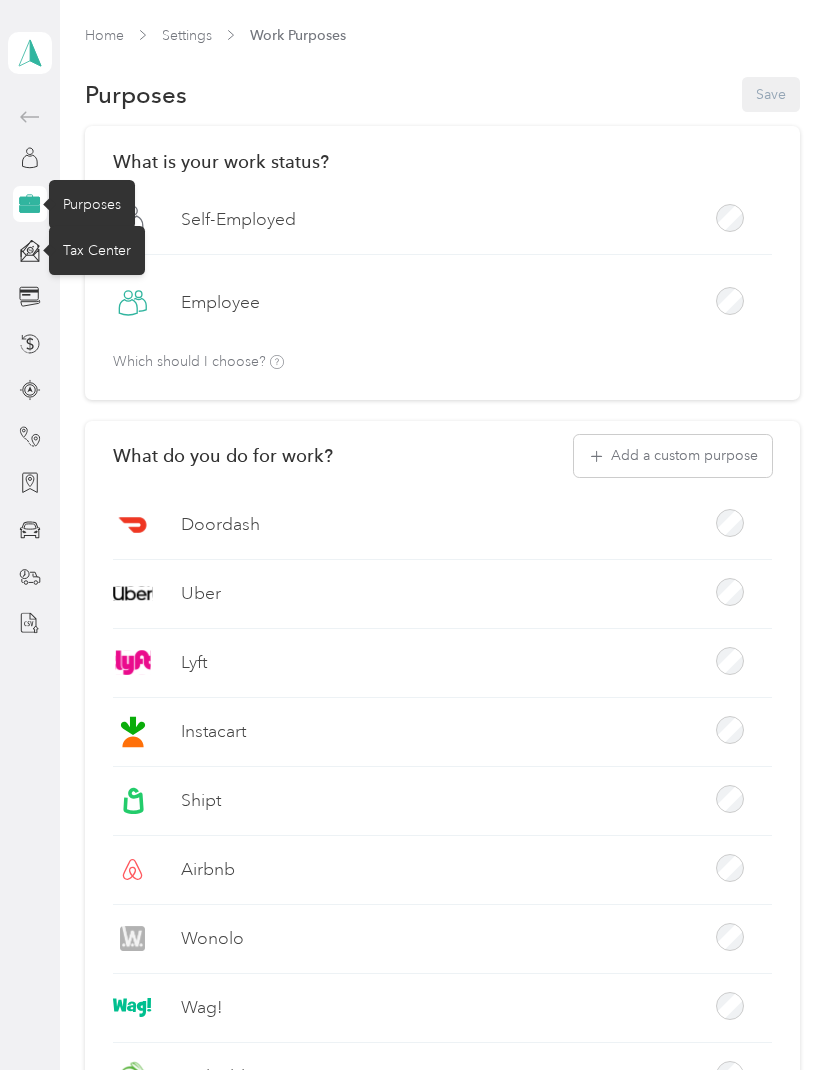 click 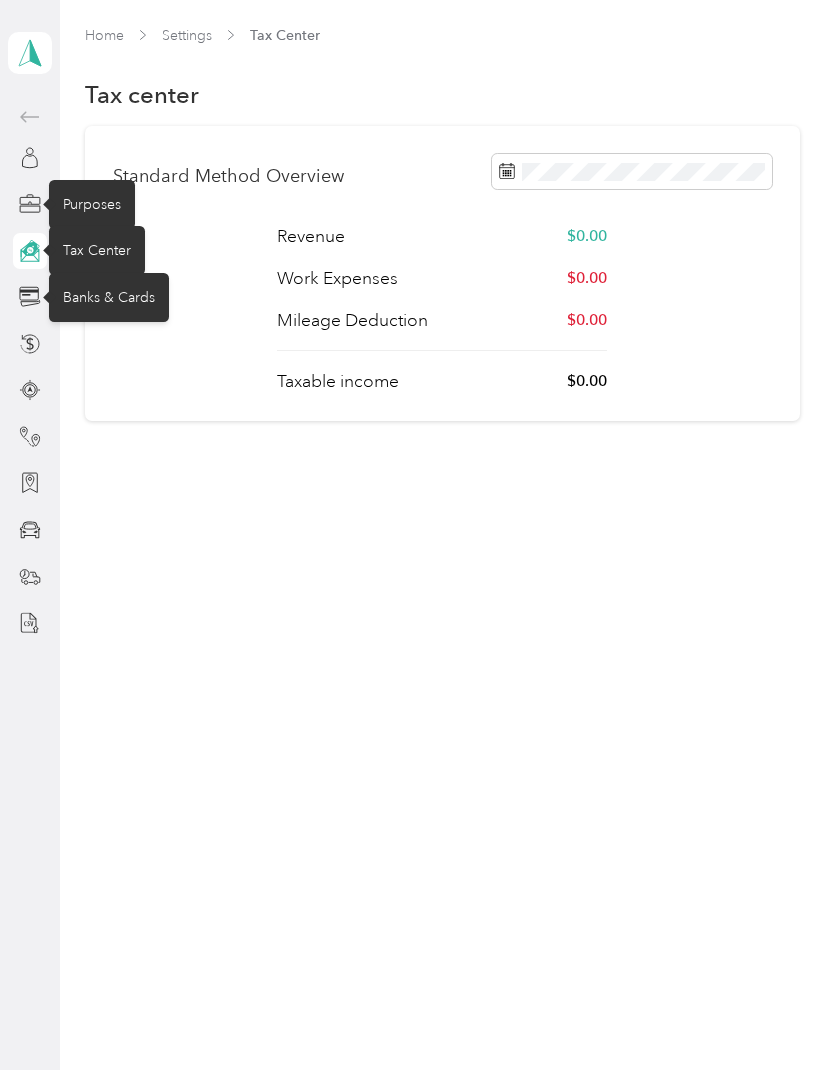 click 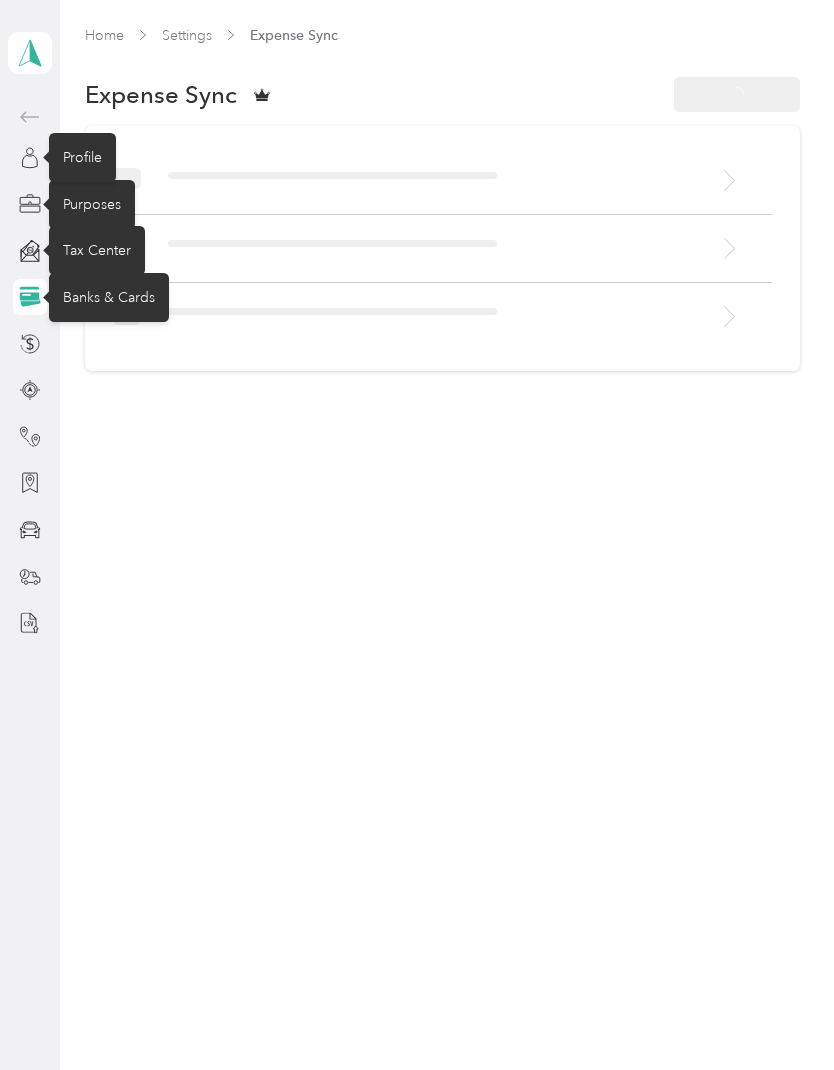 click 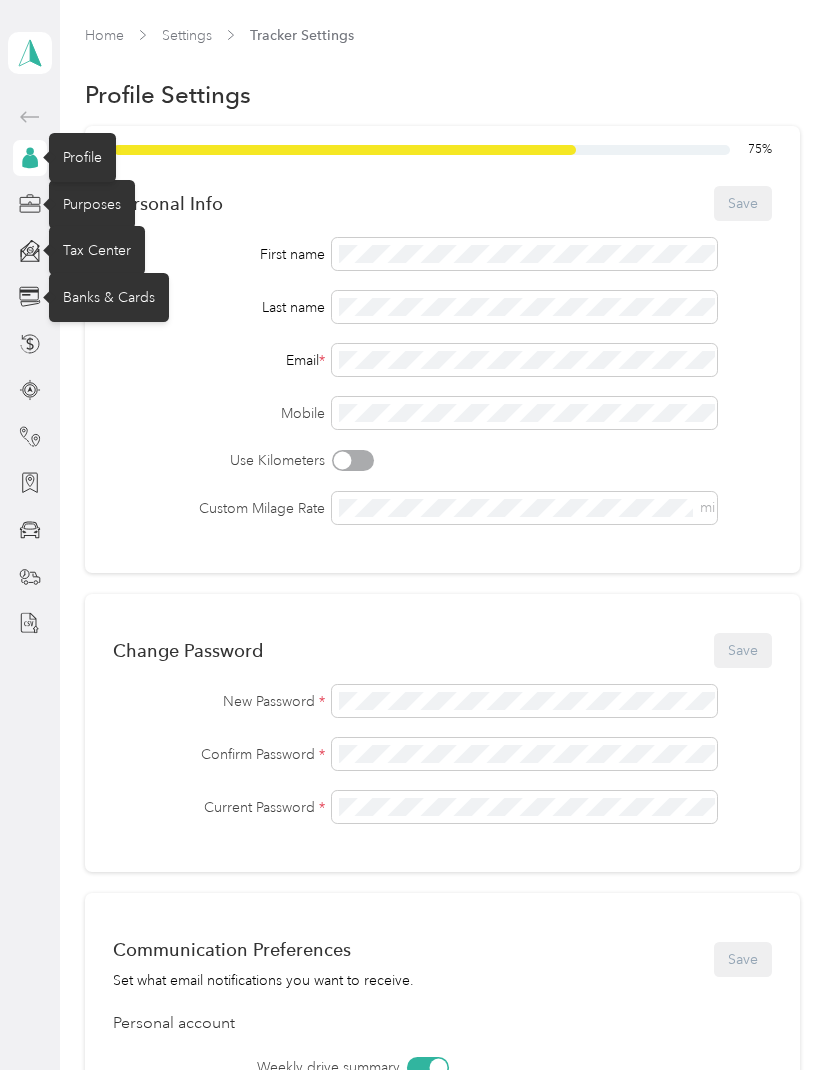 click 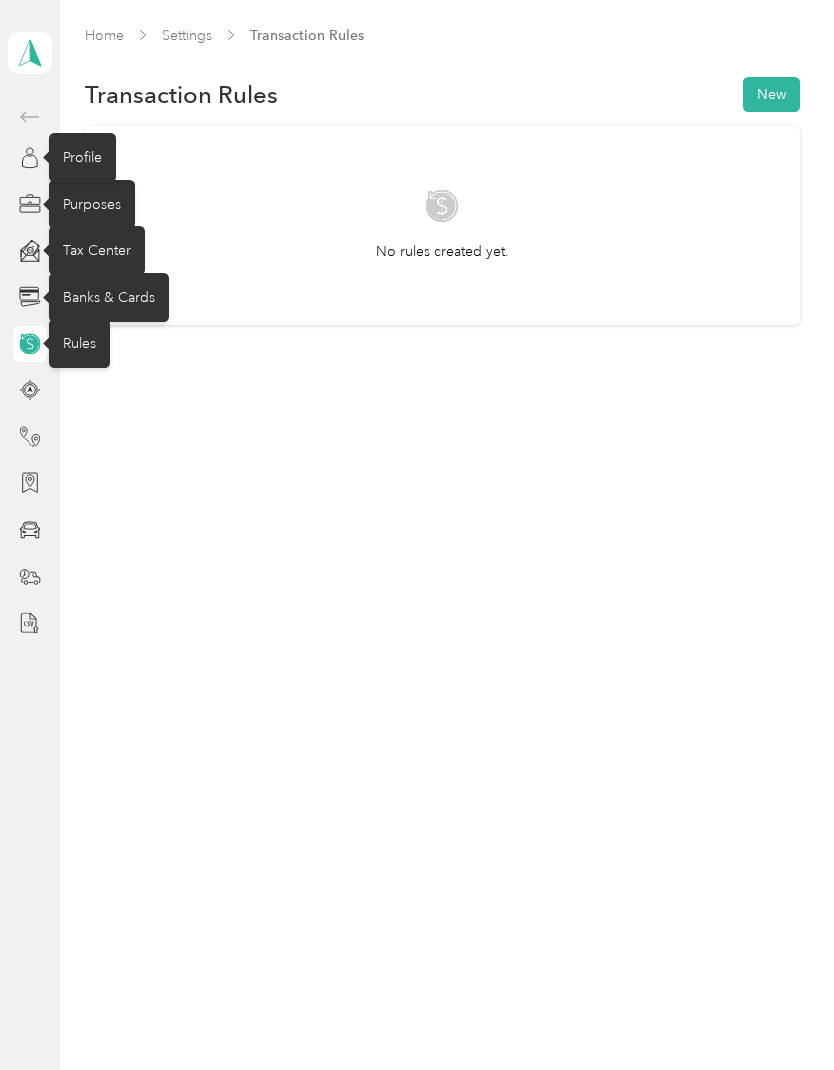 click on "Home" at bounding box center [104, 35] 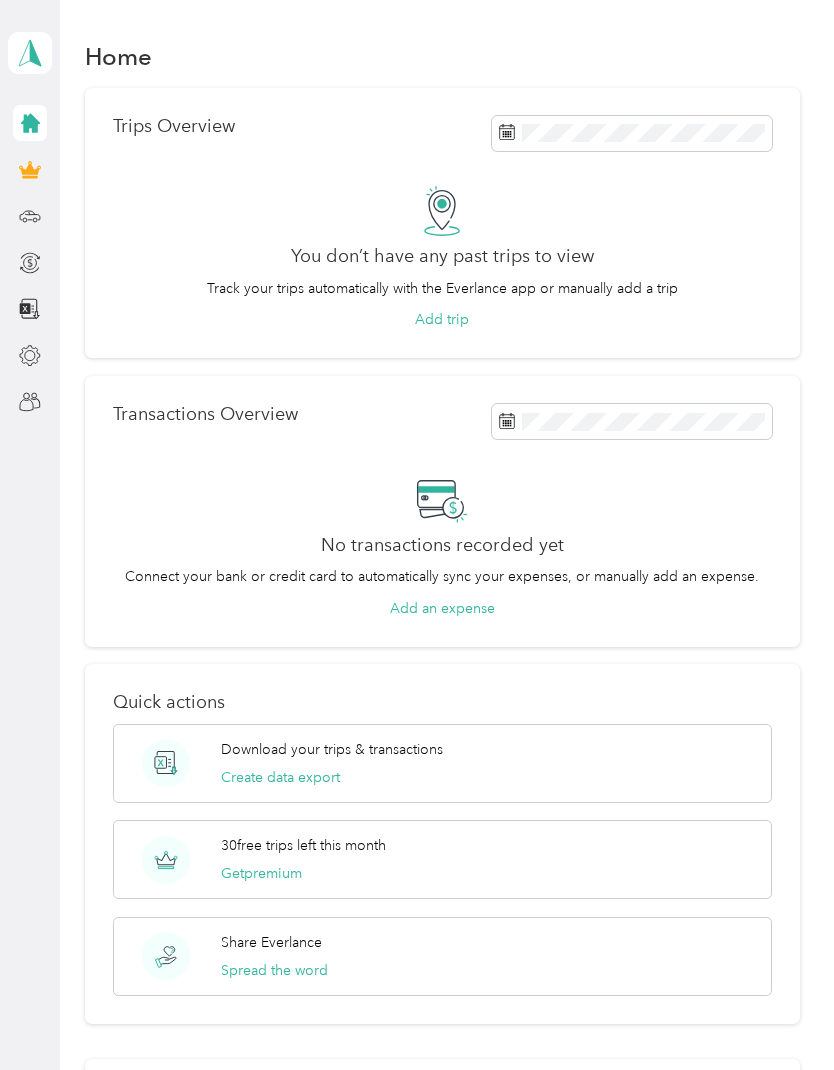 scroll, scrollTop: 0, scrollLeft: 0, axis: both 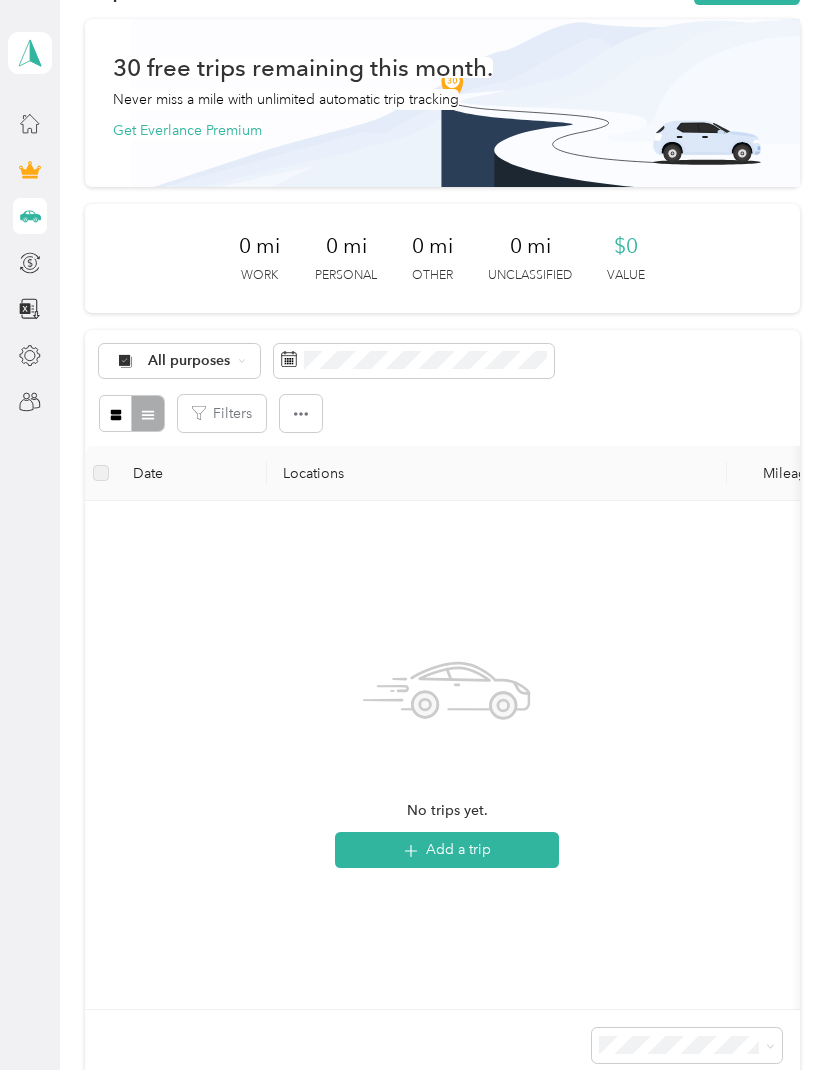 click on "Add a trip" at bounding box center (447, 850) 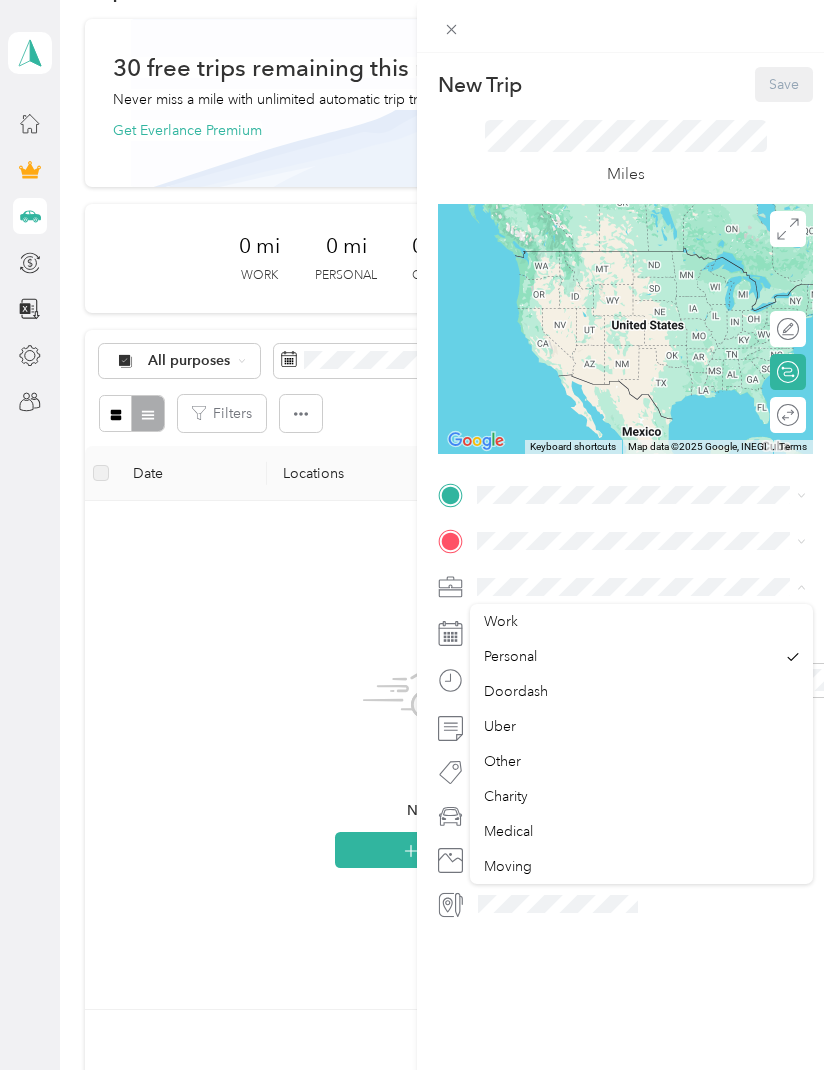 click on "Doordash" at bounding box center [516, 691] 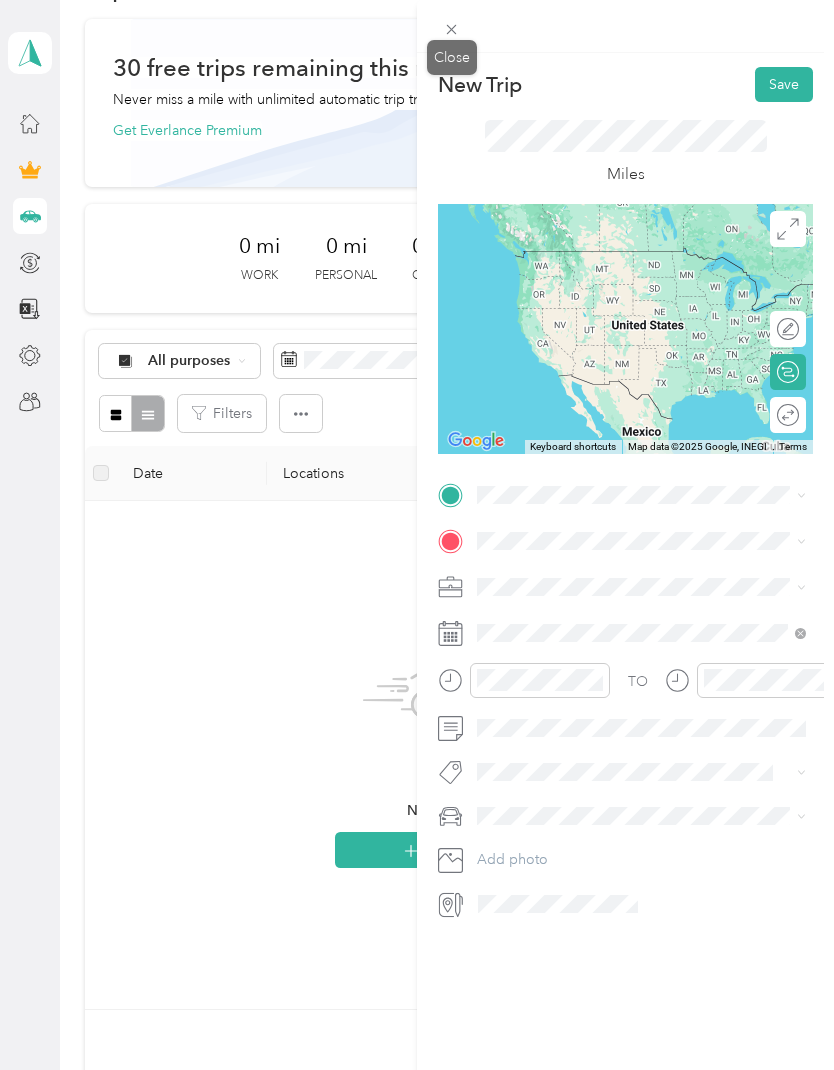 click 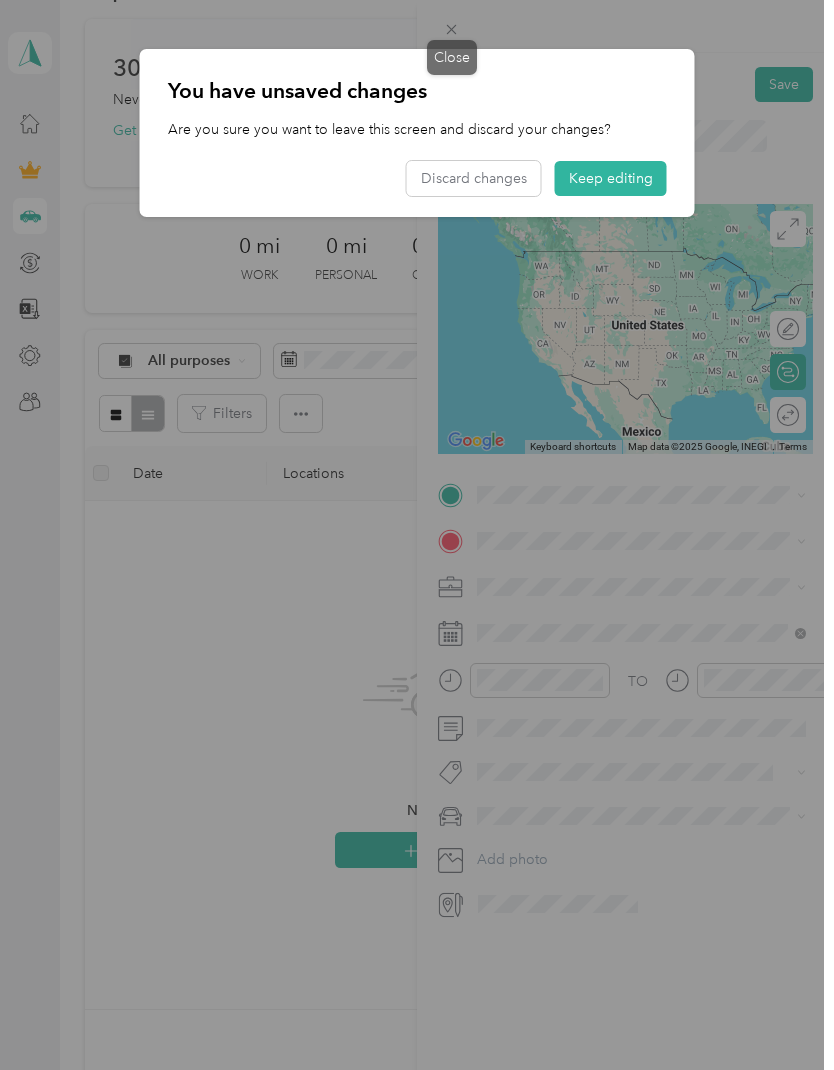 click on "Discard changes" at bounding box center [474, 178] 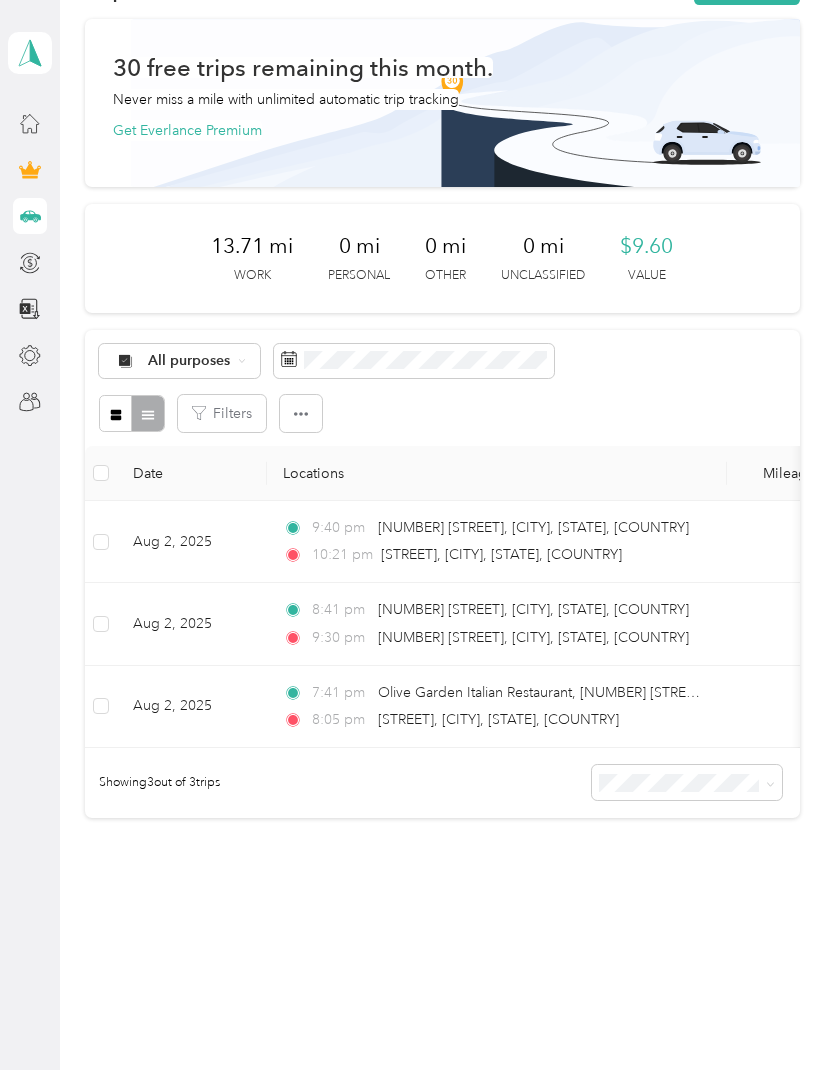 scroll, scrollTop: 14, scrollLeft: 0, axis: vertical 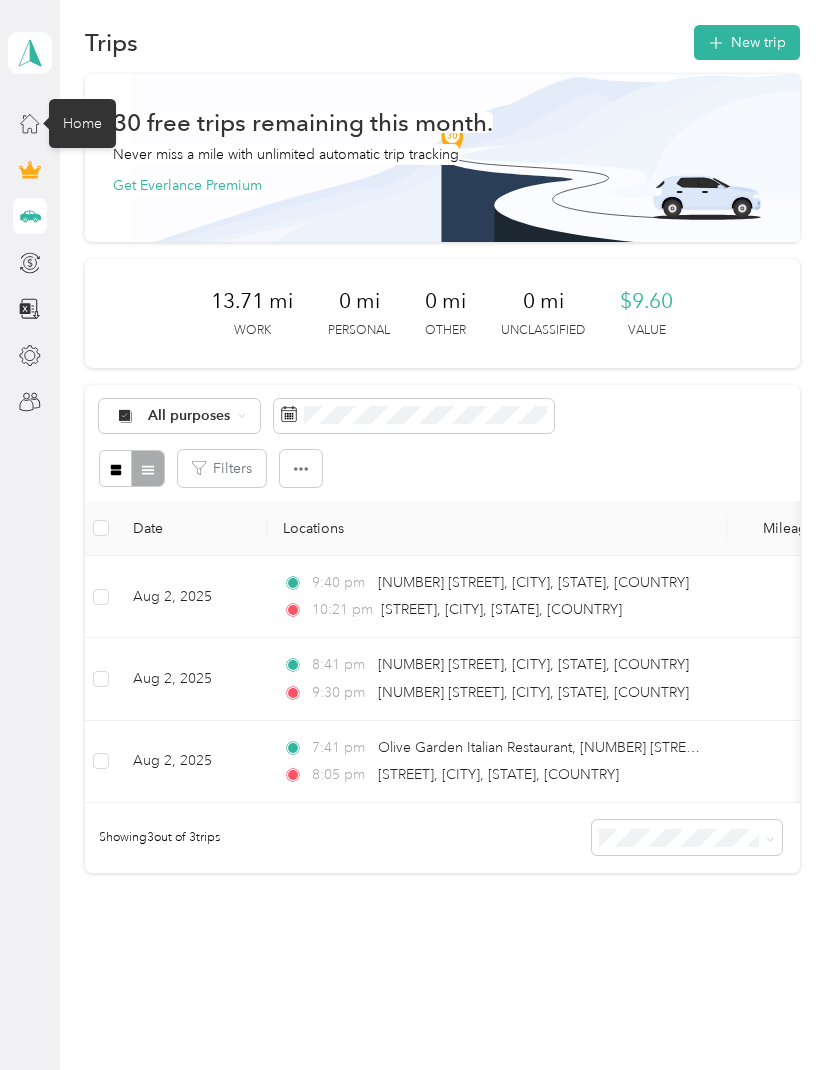 click 